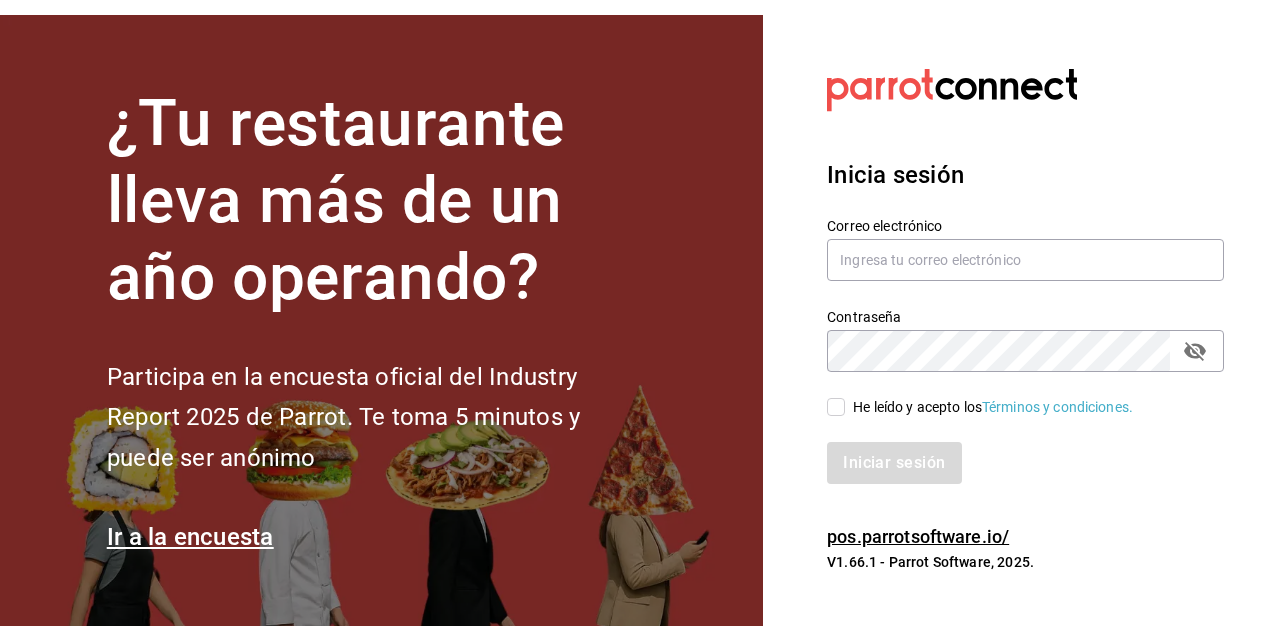 scroll, scrollTop: 0, scrollLeft: 0, axis: both 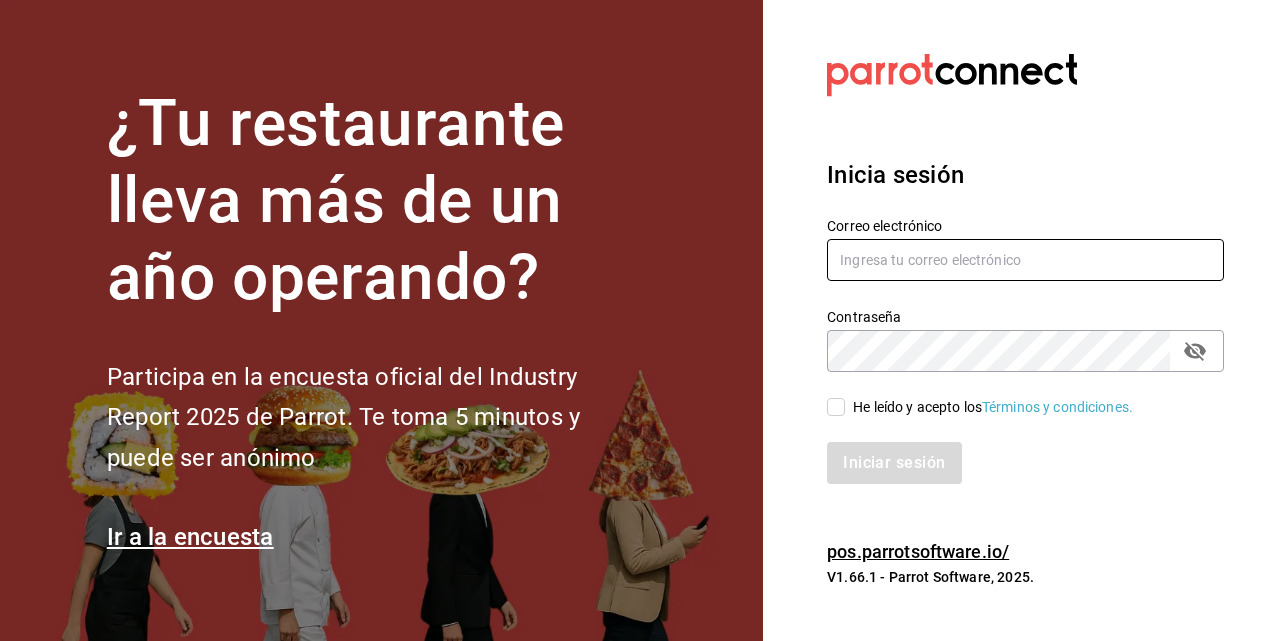 type on "[EMAIL]" 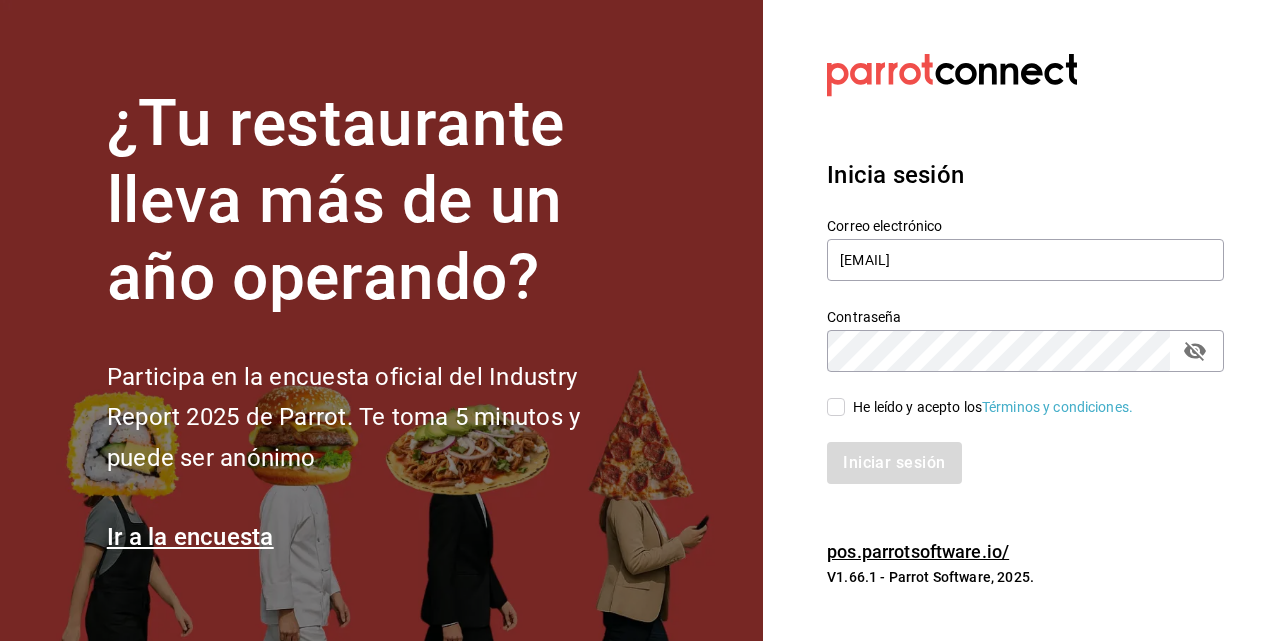 click on "He leído y acepto los  Términos y condiciones." at bounding box center [989, 407] 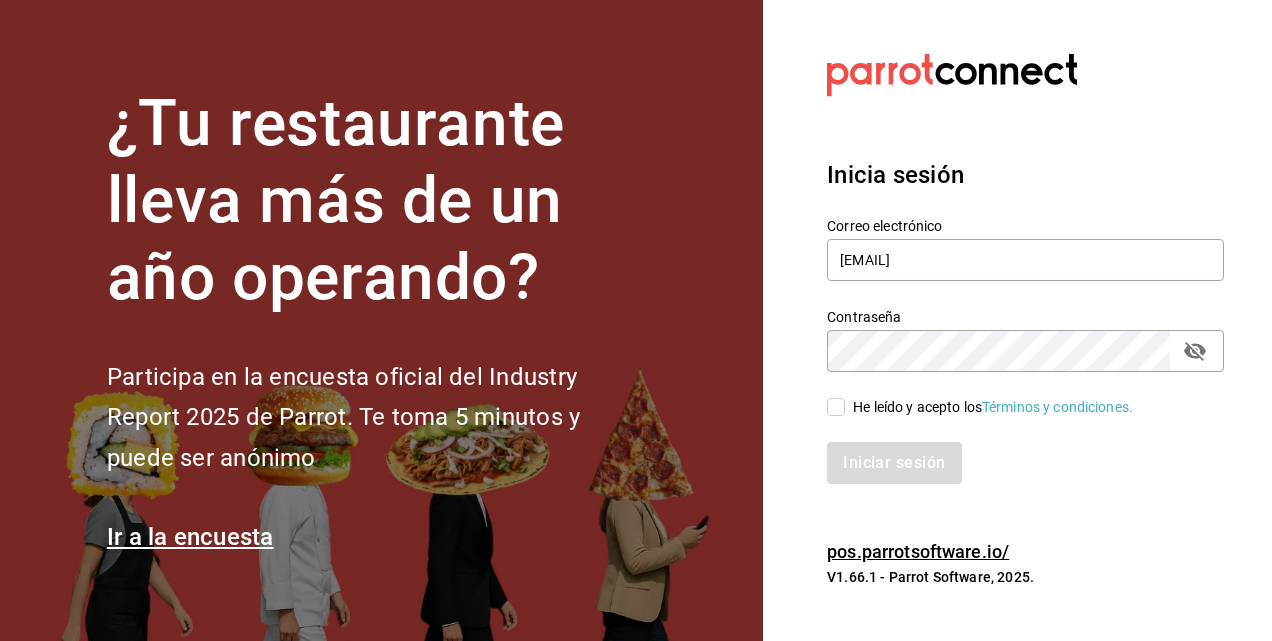 checkbox on "true" 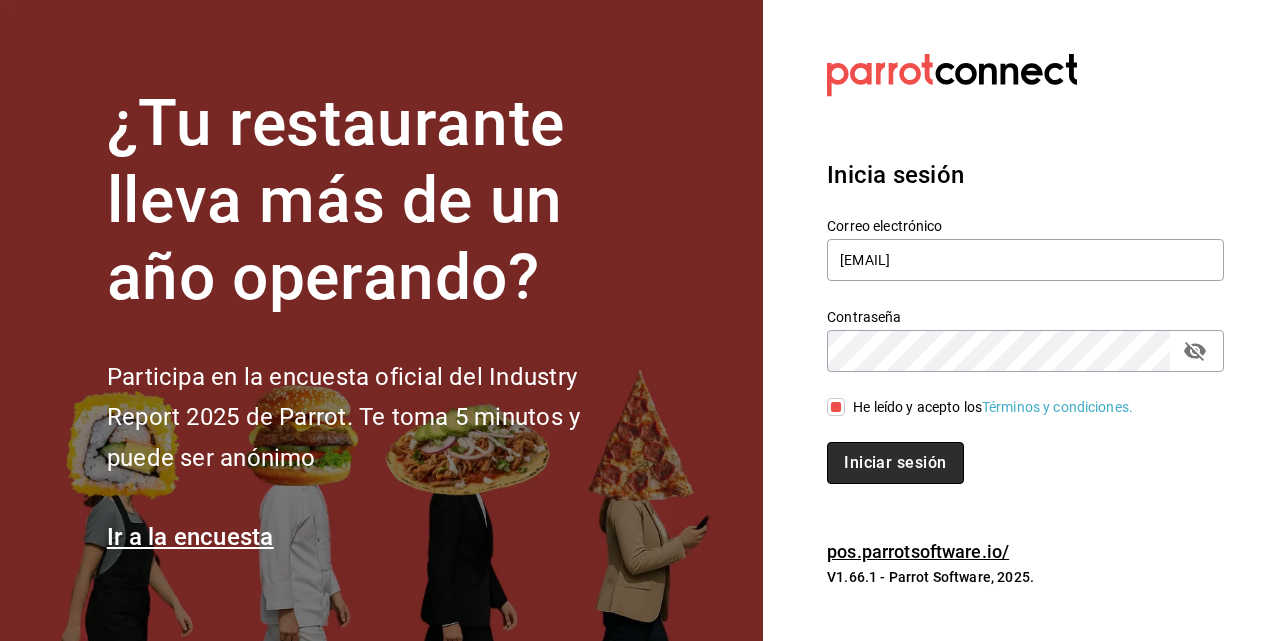 click on "Iniciar sesión" at bounding box center [895, 463] 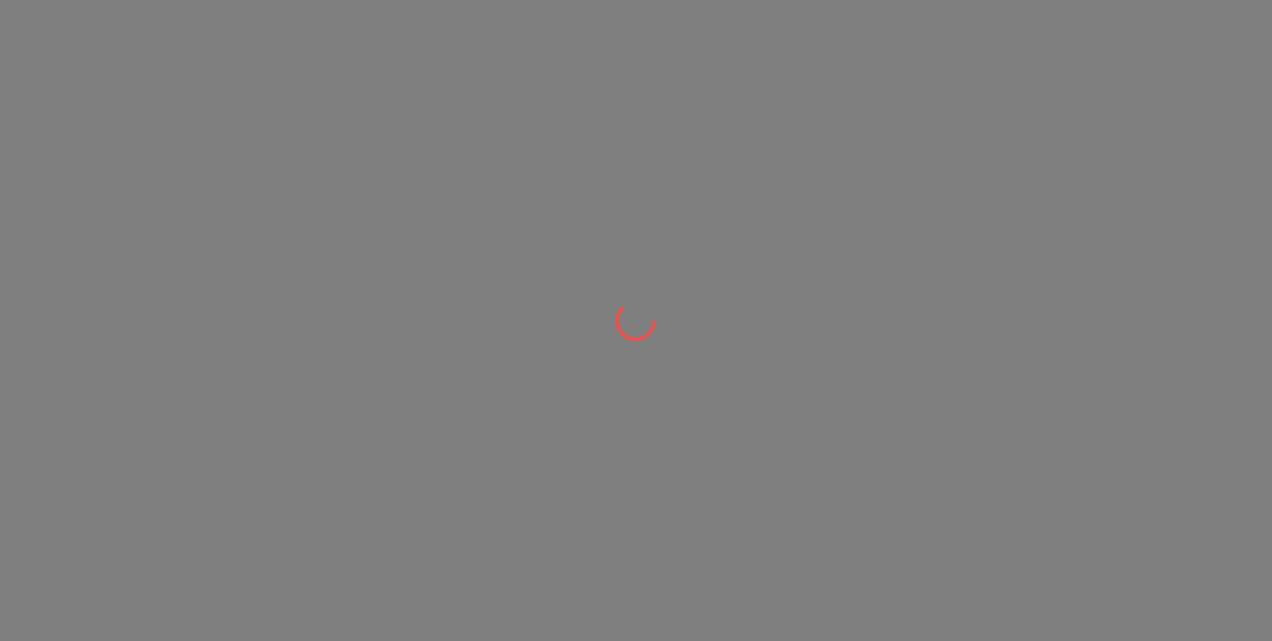 scroll, scrollTop: 0, scrollLeft: 0, axis: both 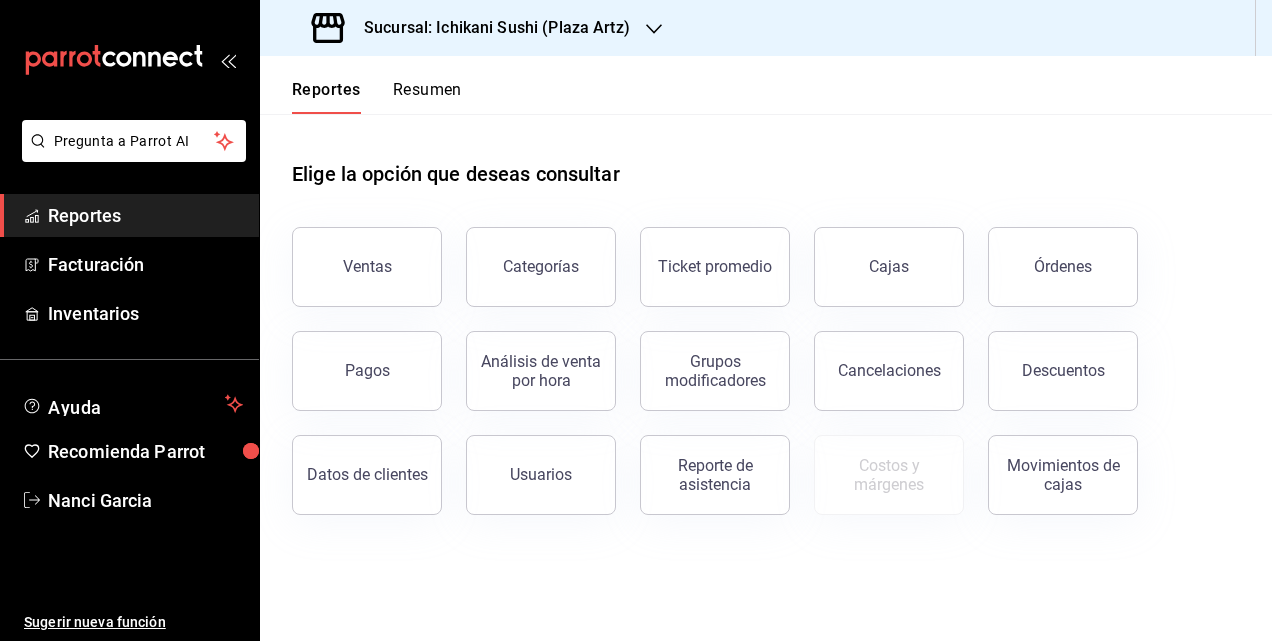 click on "Sucursal: Ichikani Sushi (Plaza Artz)" at bounding box center [489, 28] 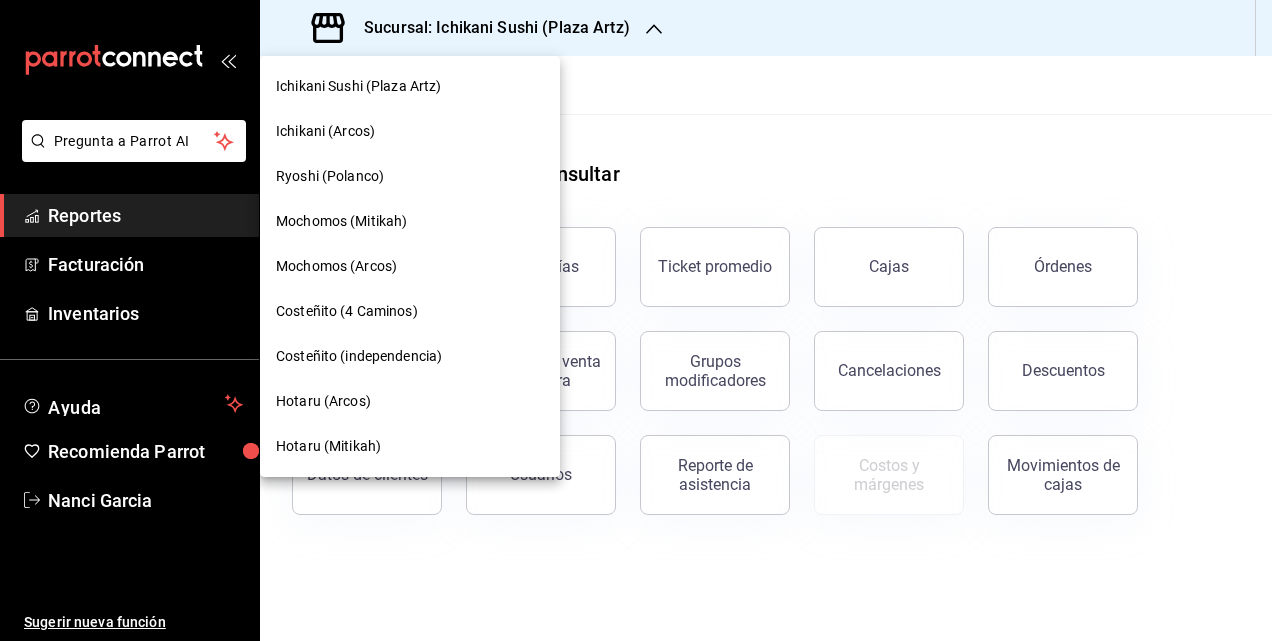 click on "Hotaru (Mitikah)" at bounding box center [410, 446] 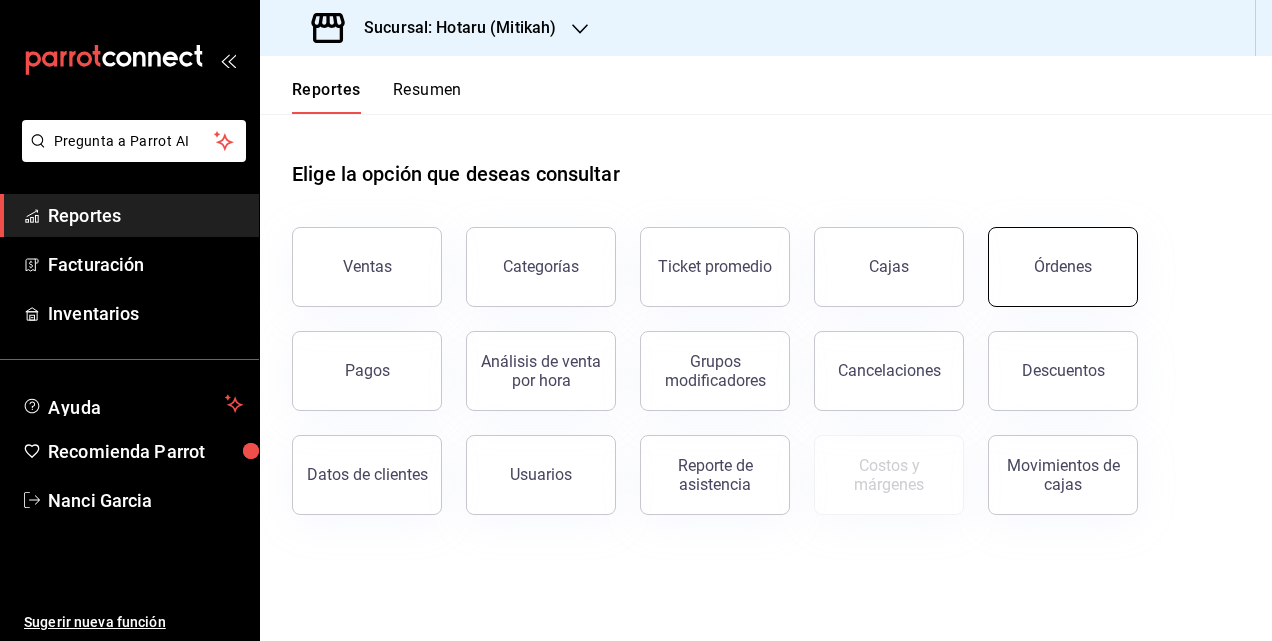 click on "Órdenes" at bounding box center (1063, 266) 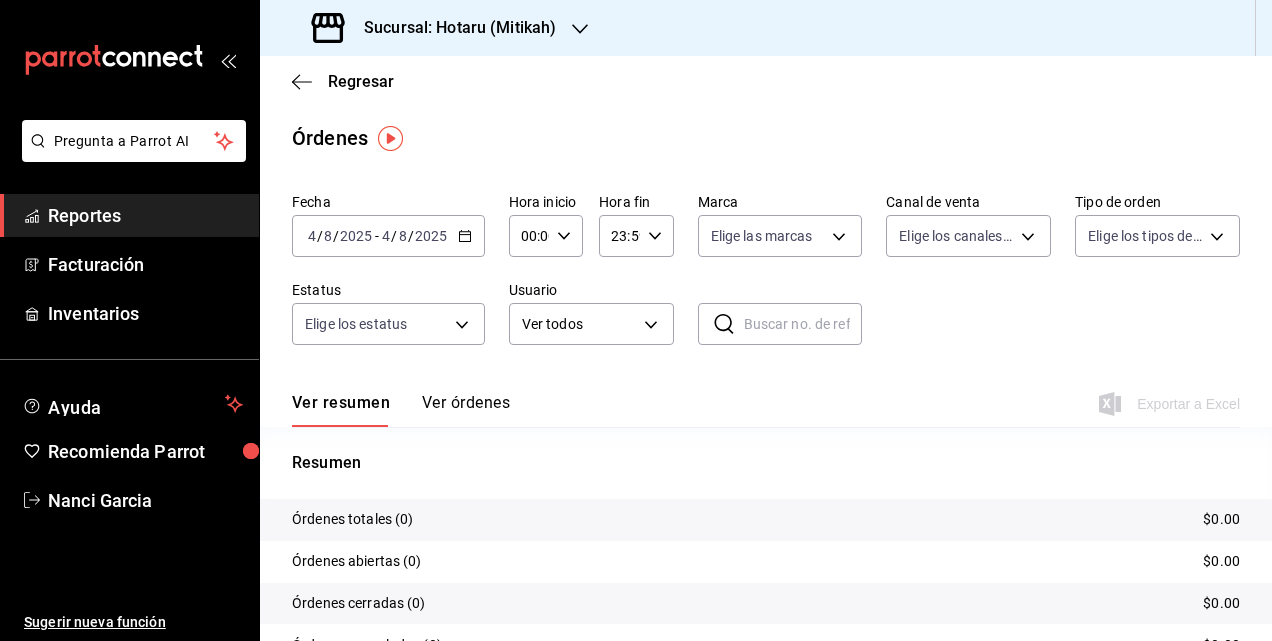 click on "2025-08-04 4 / 8 / 2025 - 2025-08-04 4 / 8 / 2025" at bounding box center [388, 236] 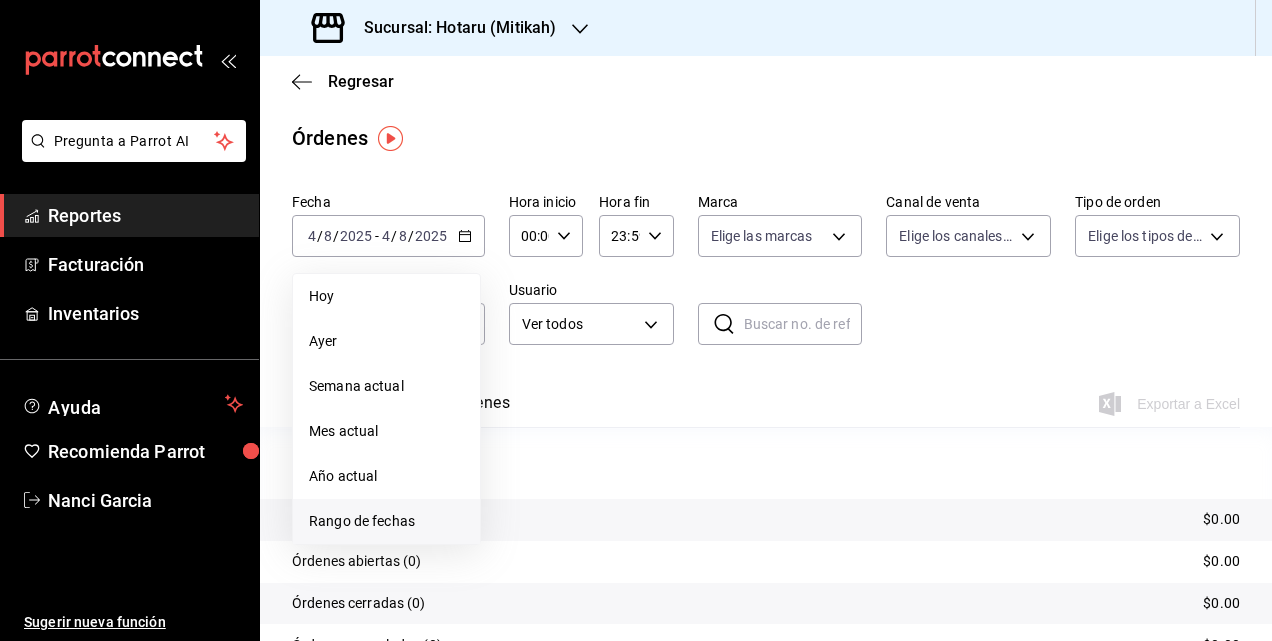 click on "Rango de fechas" at bounding box center (386, 521) 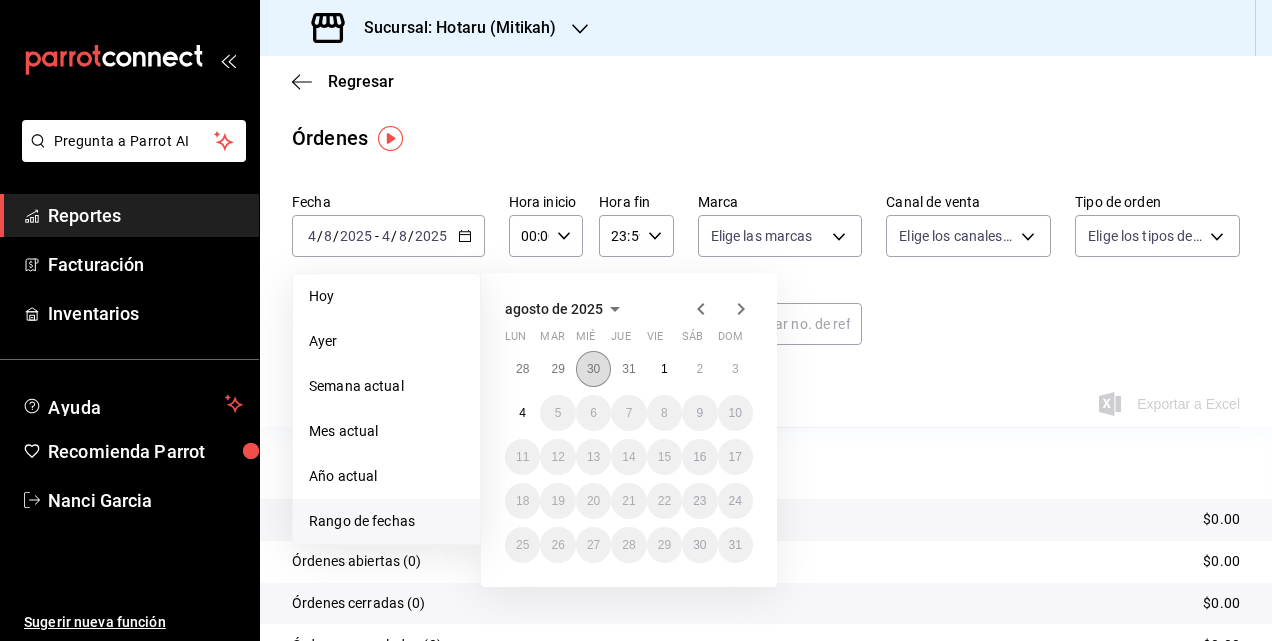 click on "30" at bounding box center (593, 369) 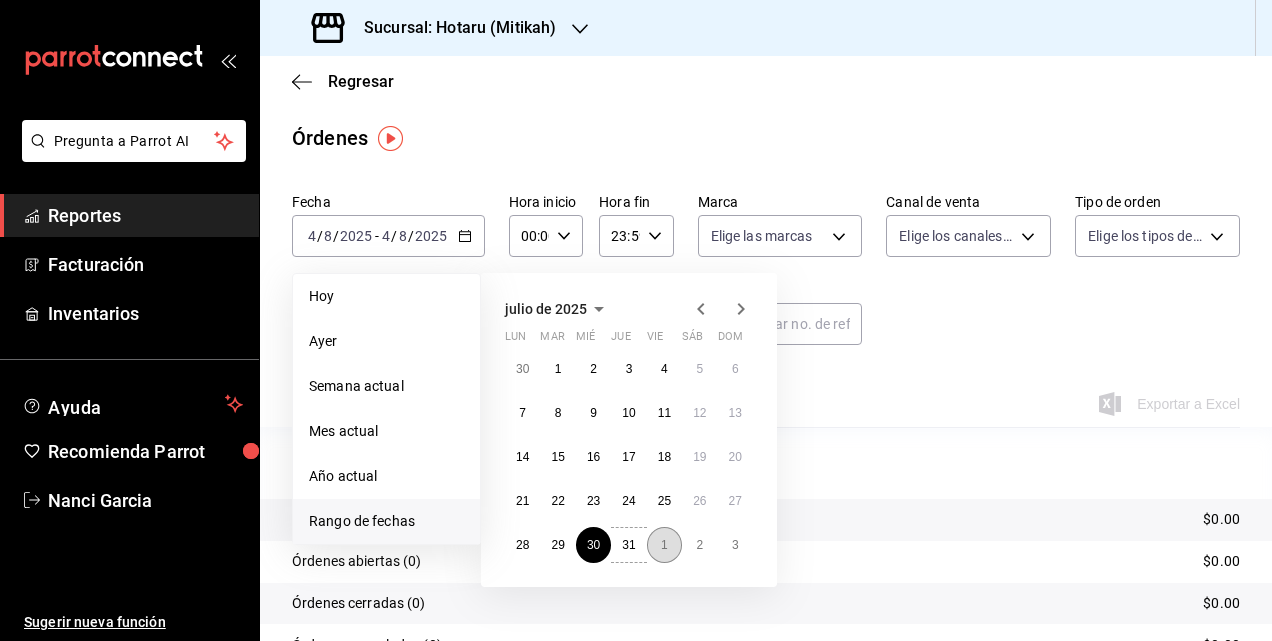 click on "1" at bounding box center [664, 545] 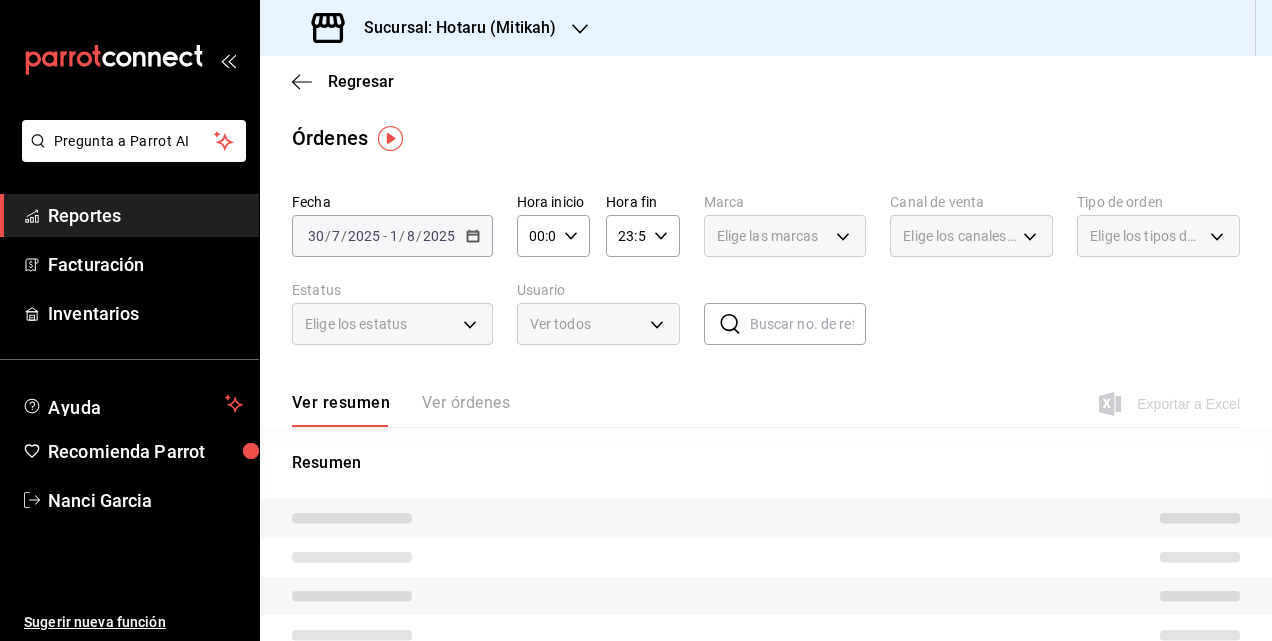 click 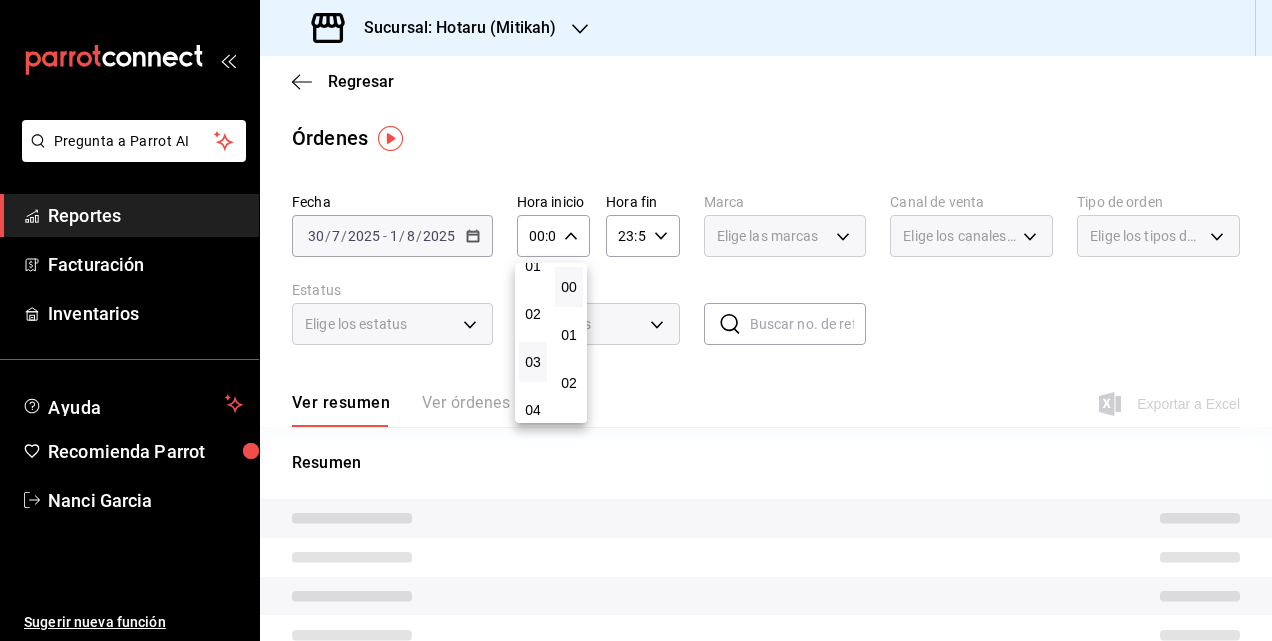 scroll, scrollTop: 200, scrollLeft: 0, axis: vertical 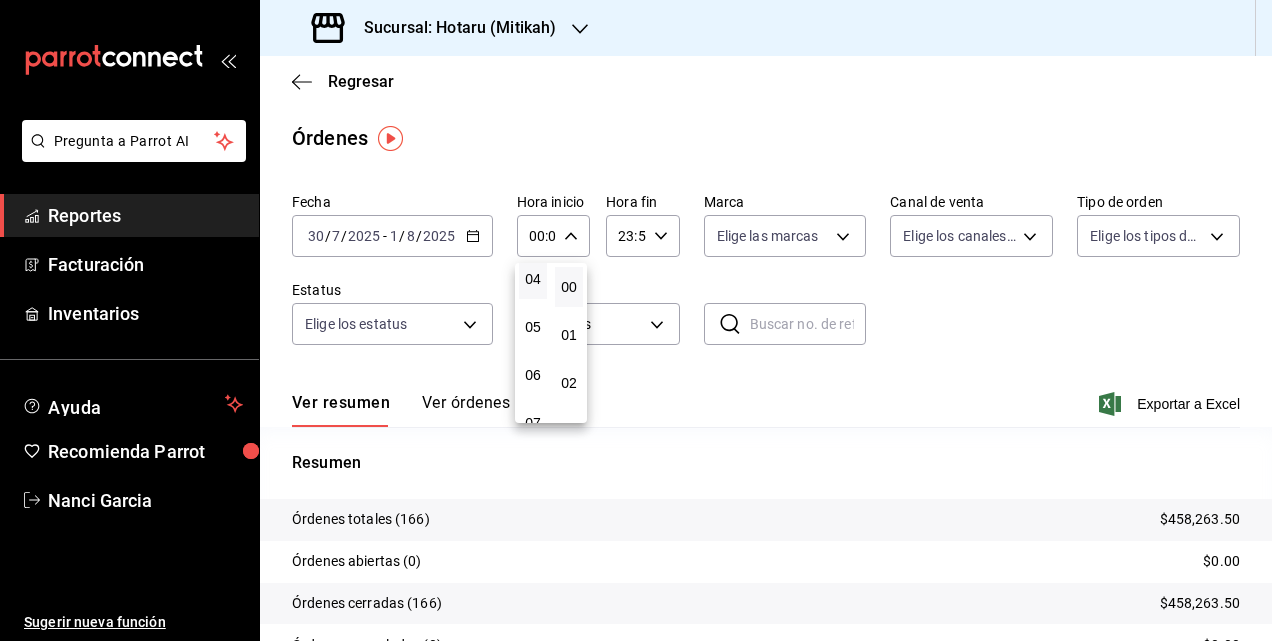 click on "04" at bounding box center [533, 279] 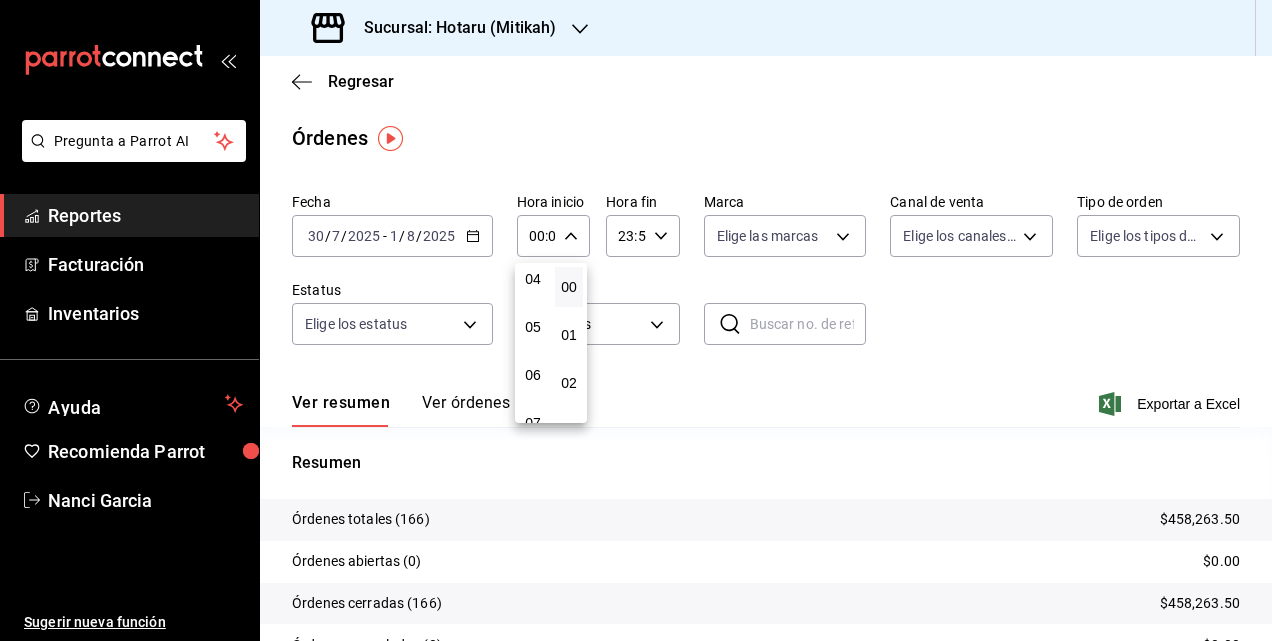 type on "04:00" 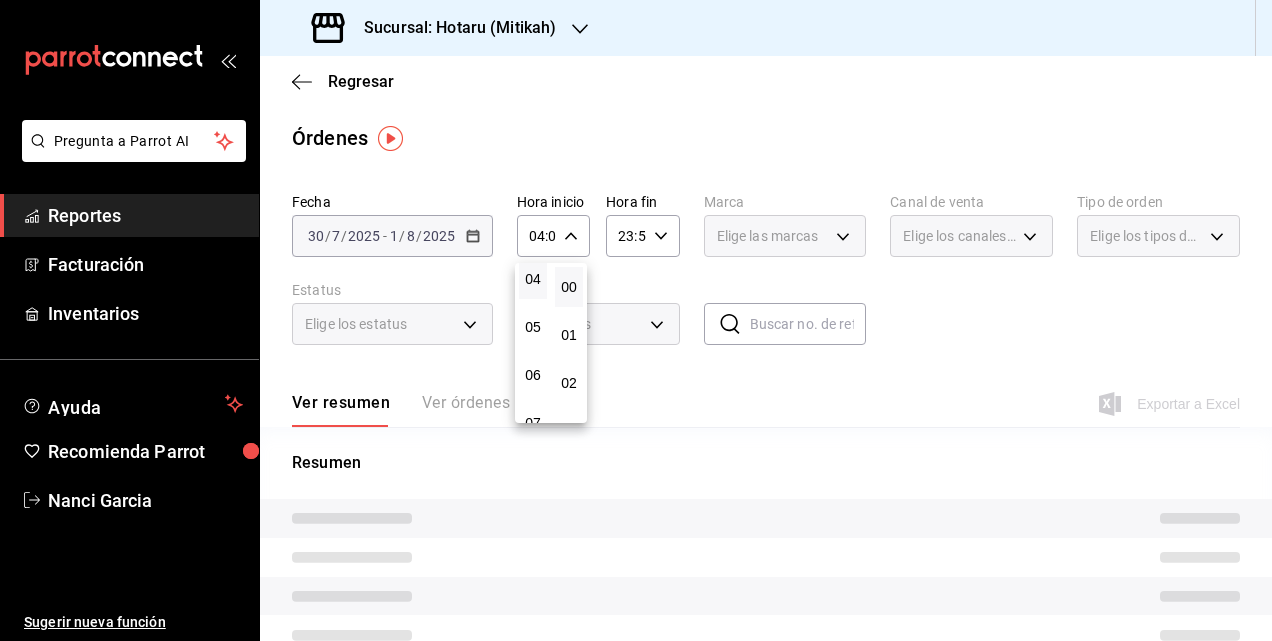 click at bounding box center [636, 320] 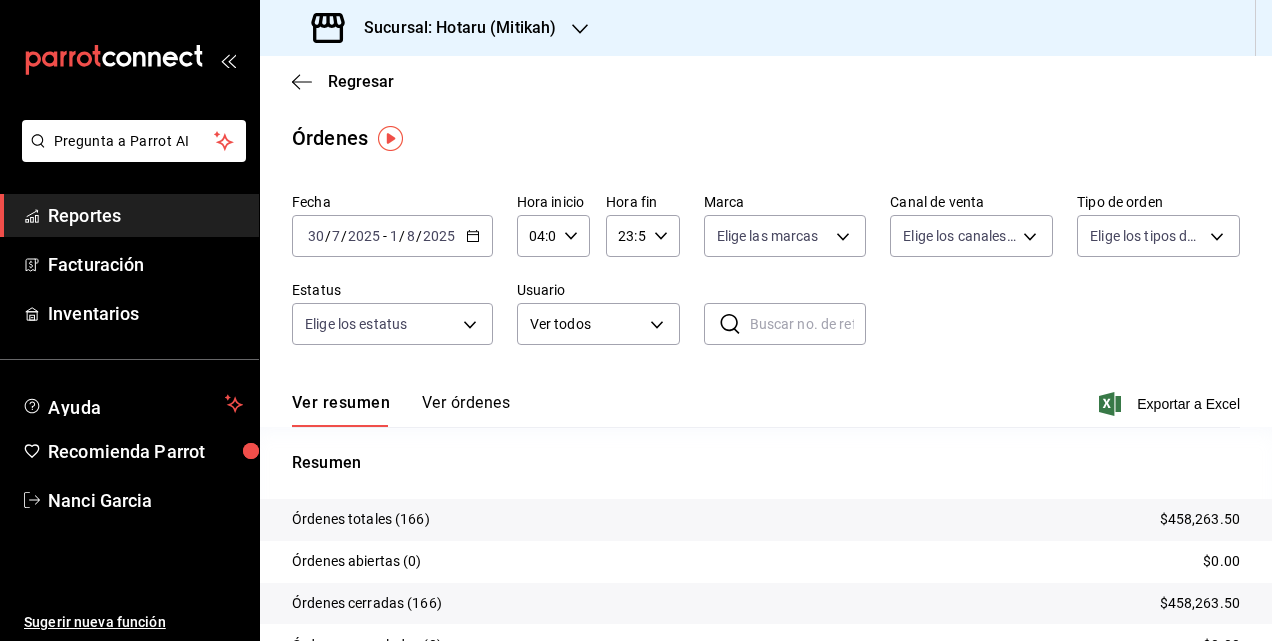 click 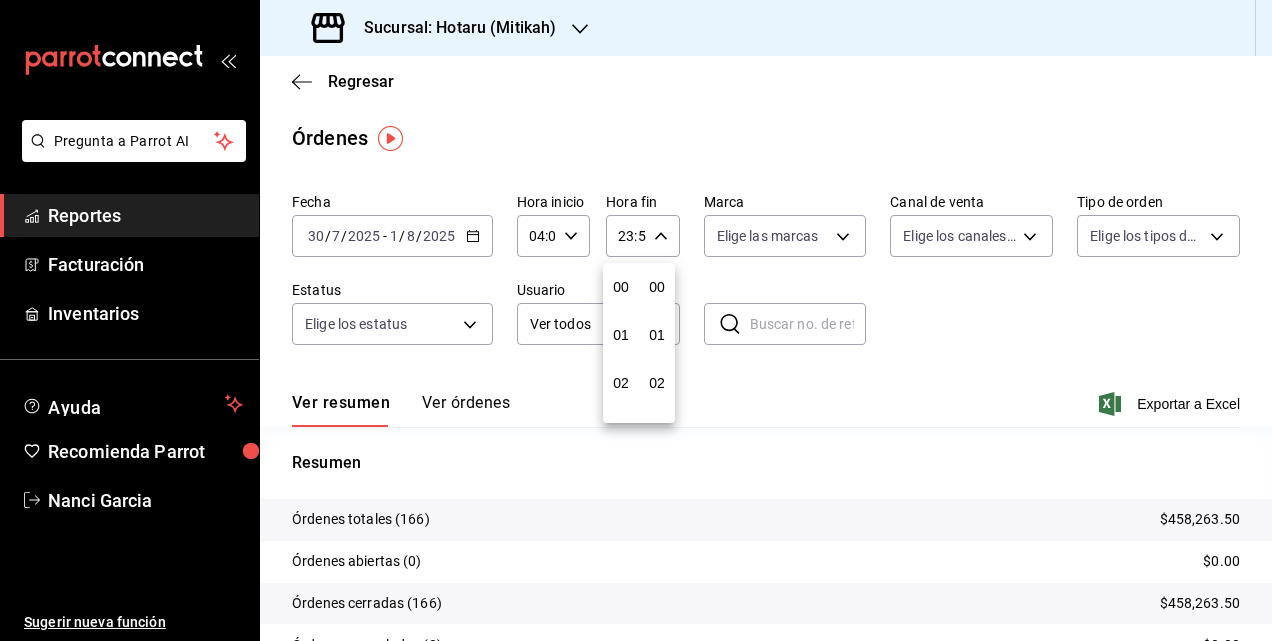 scroll, scrollTop: 992, scrollLeft: 0, axis: vertical 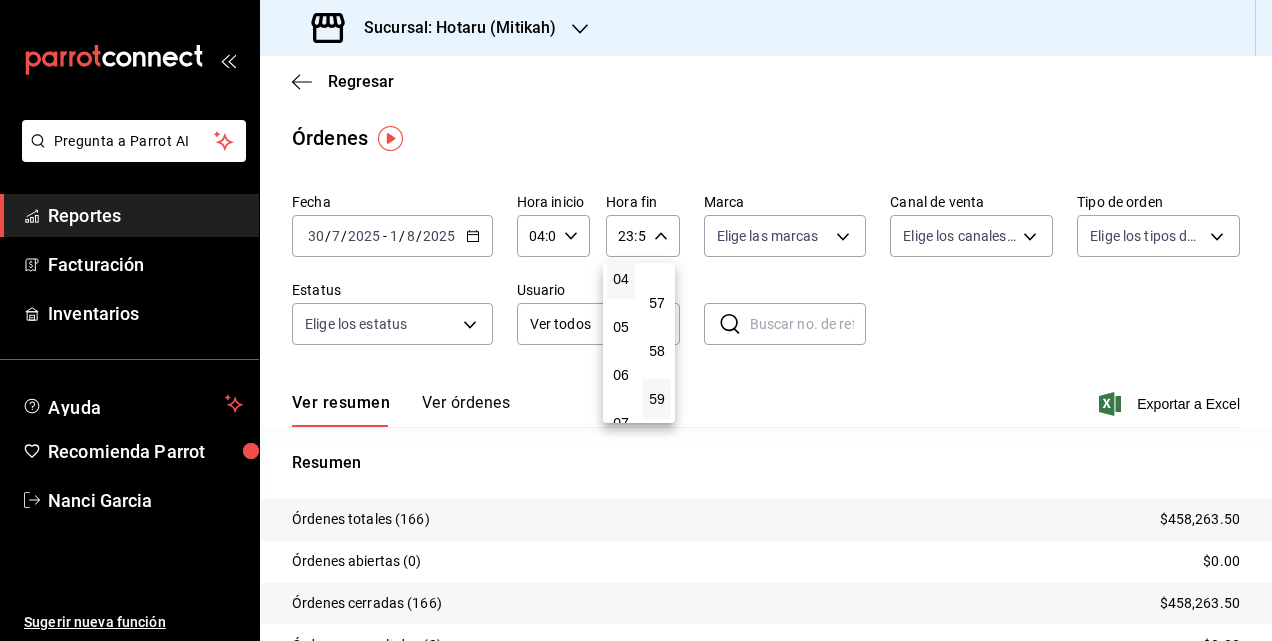 click on "04" at bounding box center [621, 279] 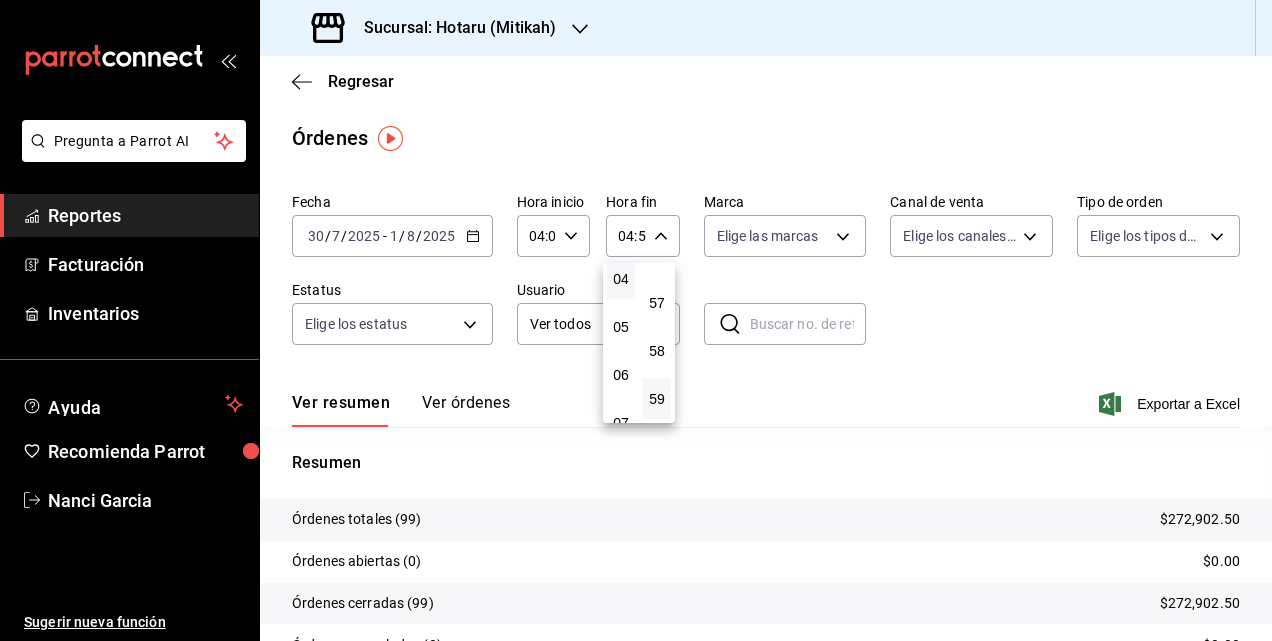 click at bounding box center (636, 320) 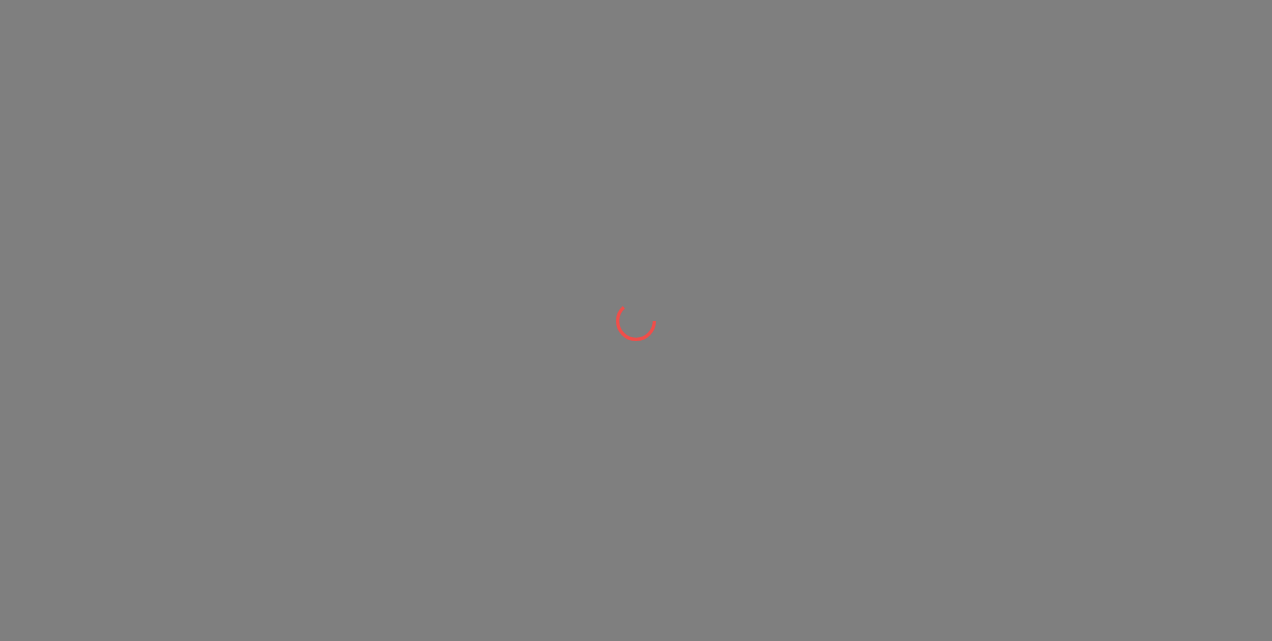 scroll, scrollTop: 0, scrollLeft: 0, axis: both 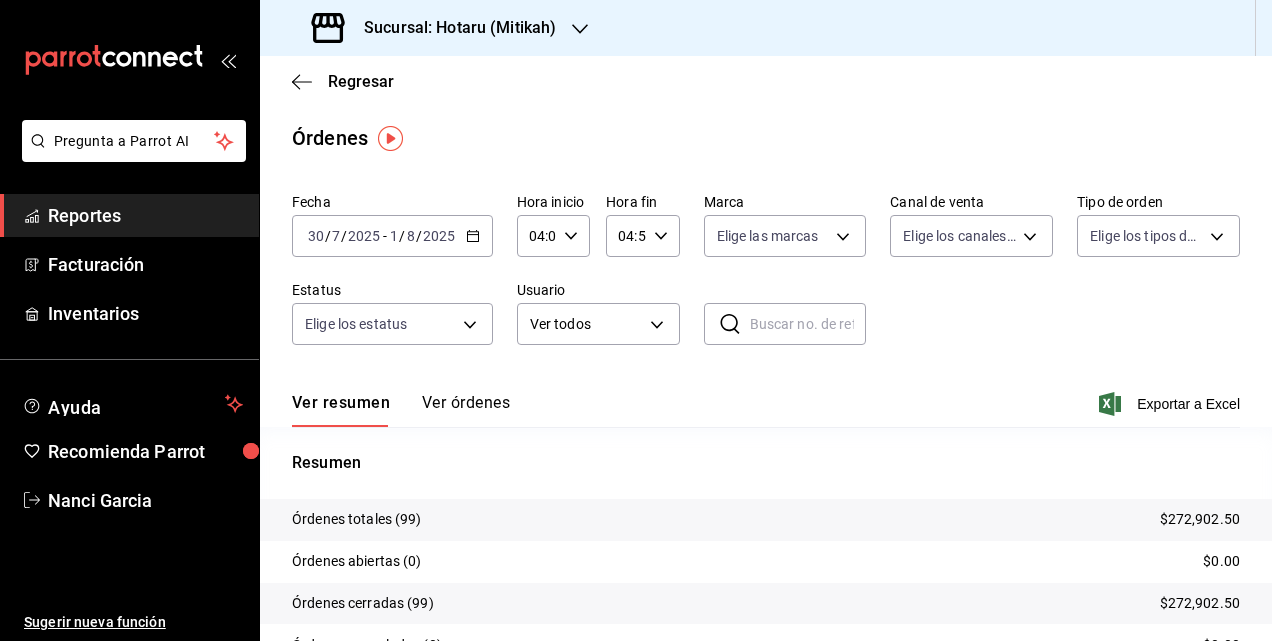 click on "Fecha 2025-07-30 30 / 7 / 2025 - 2025-08-01 1 / 8 / 2025 Hora inicio 04:00 Hora inicio Hora fin 04:59 Hora fin Marca Elige las marcas Canal de venta Elige los canales de venta Tipo de orden Elige los tipos de orden Estatus Elige los estatus Usuario Ver todos ALL ​ ​" at bounding box center [766, 277] 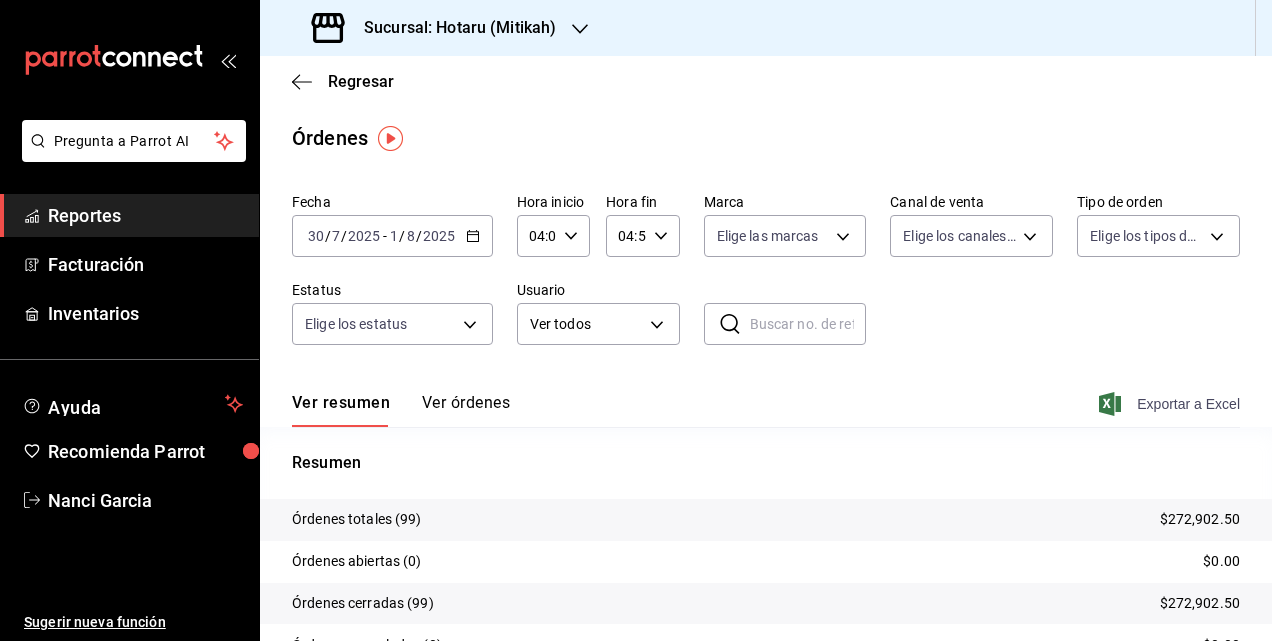 click on "Exportar a Excel" at bounding box center [1171, 404] 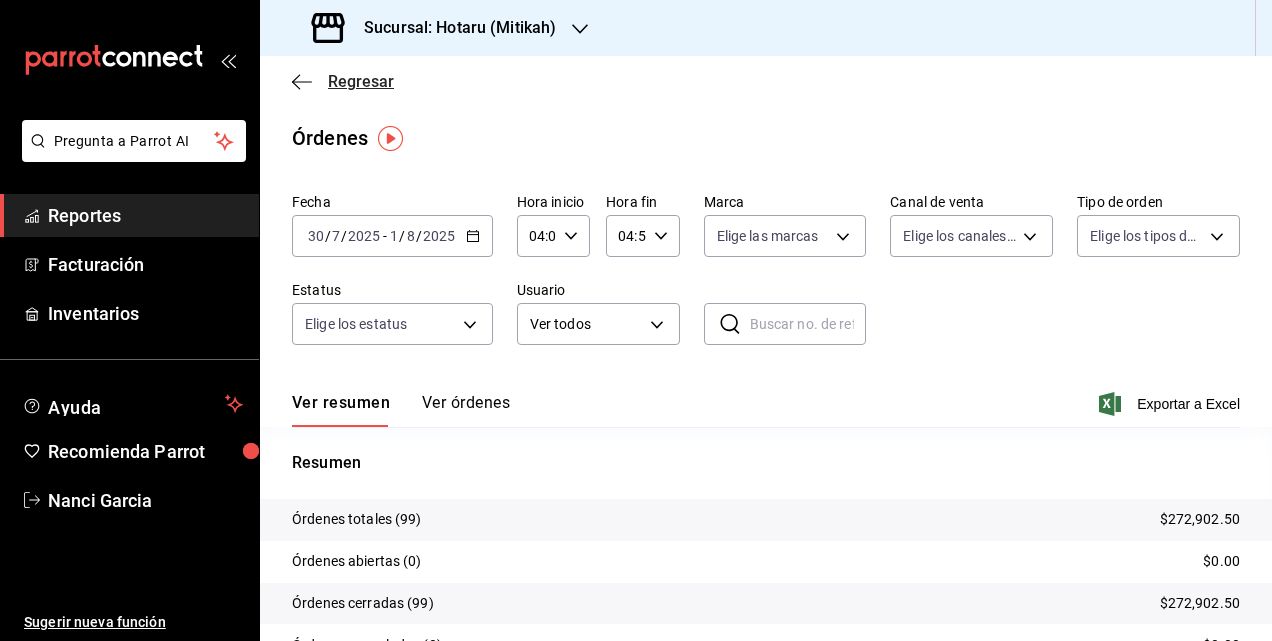 click on "Regresar" at bounding box center [343, 81] 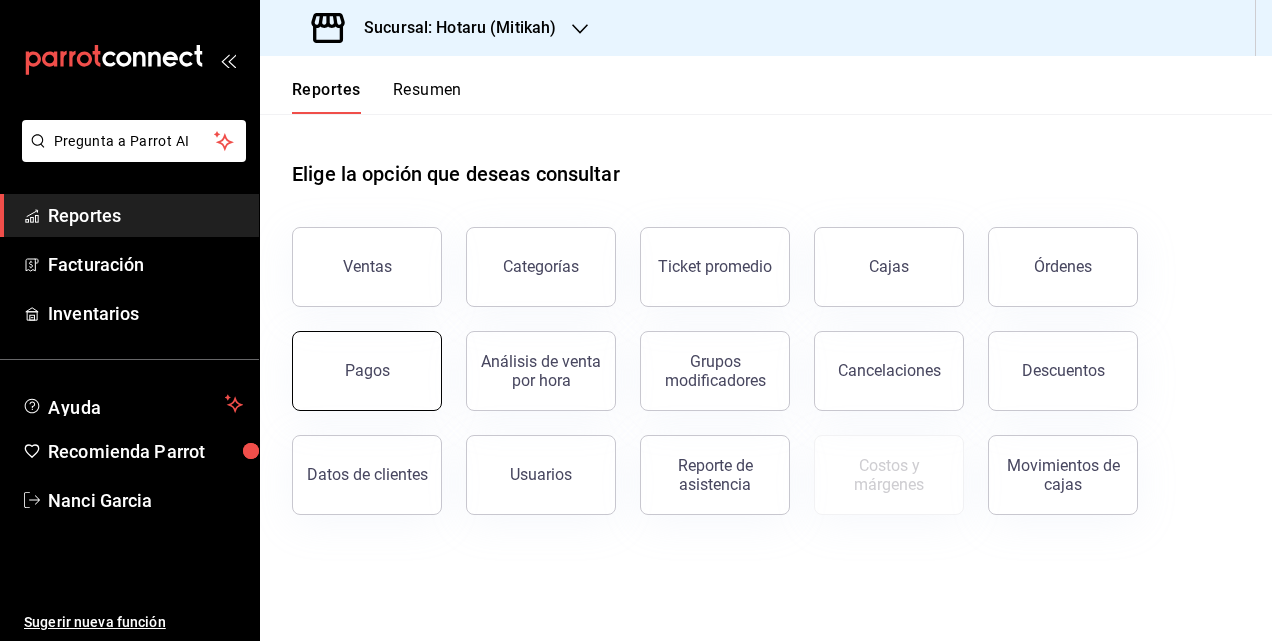 click on "Pagos" at bounding box center [367, 370] 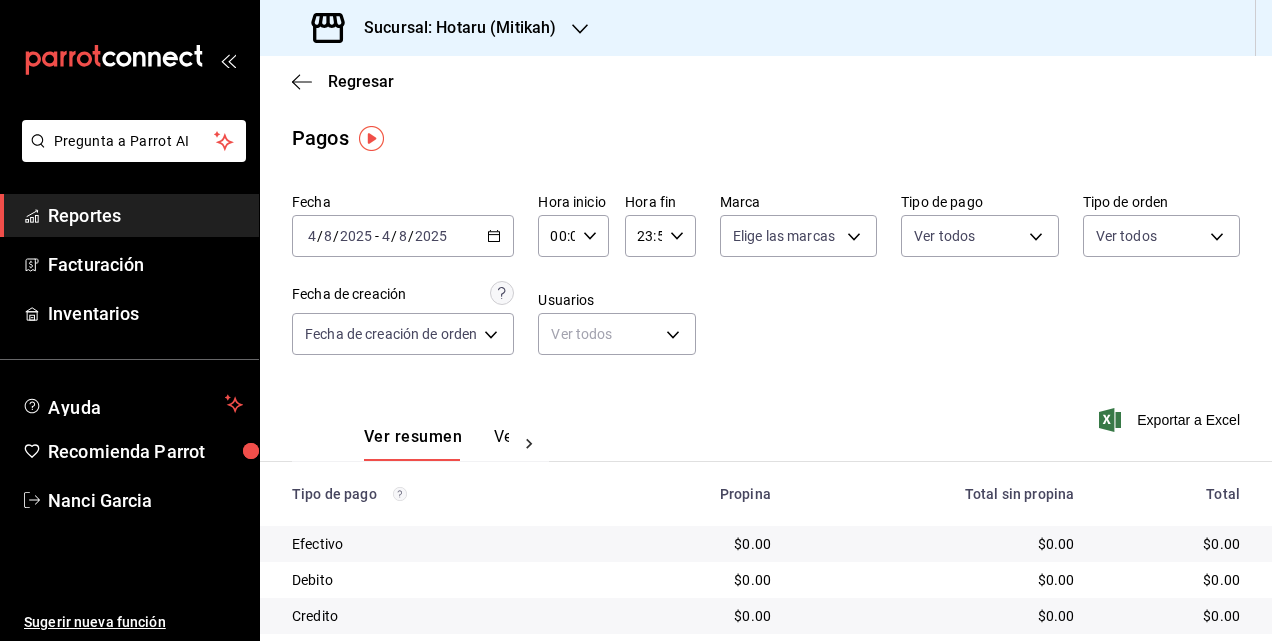 click 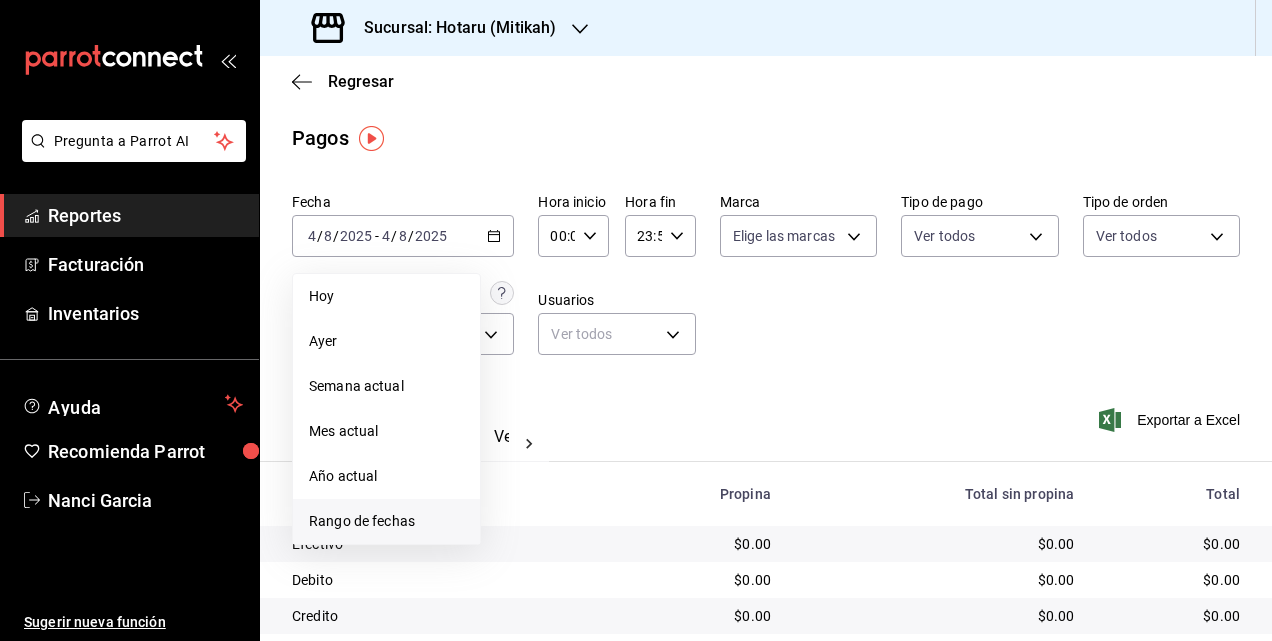 click on "Rango de fechas" at bounding box center [386, 521] 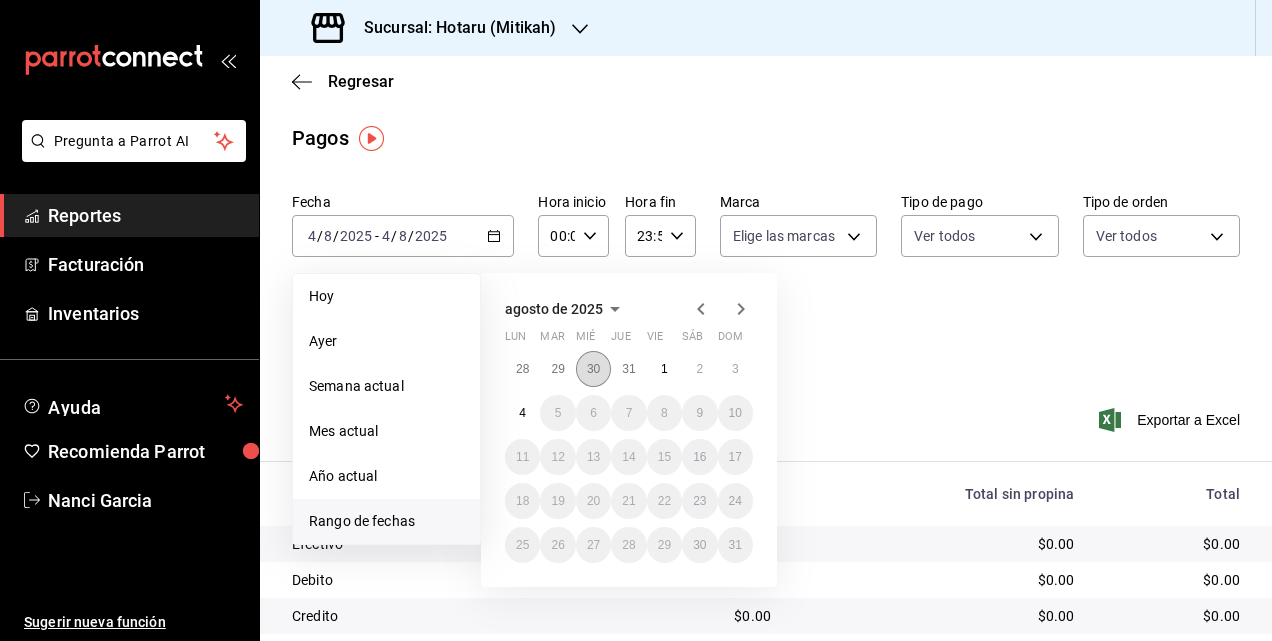 click on "30" at bounding box center (593, 369) 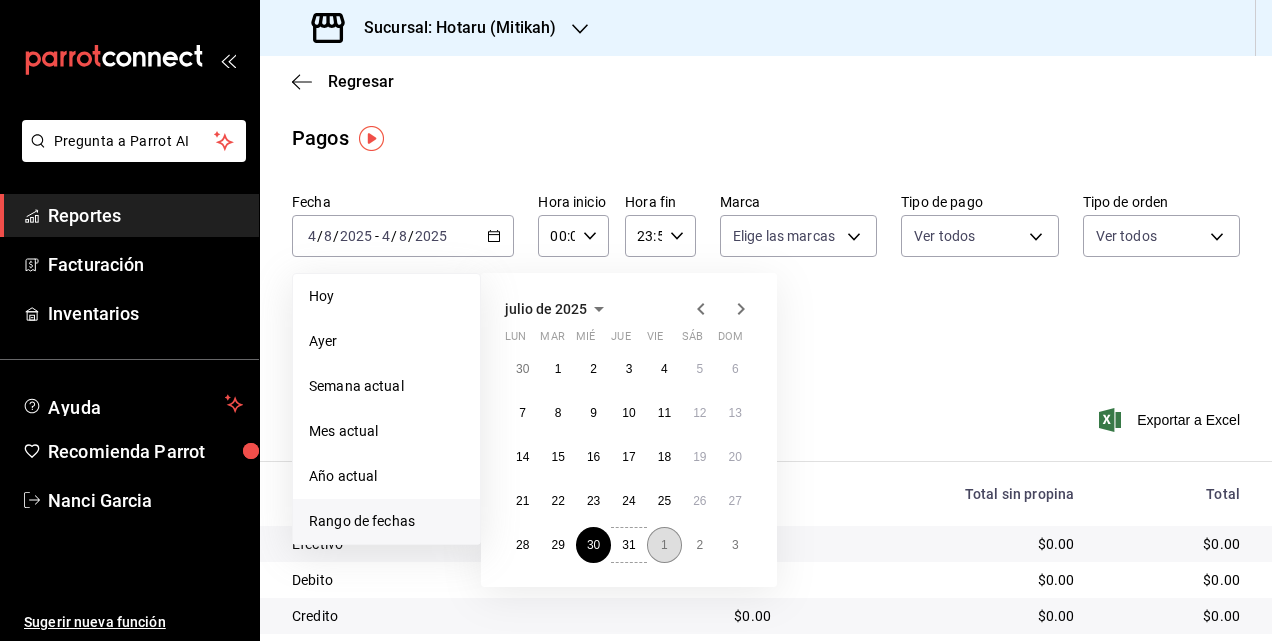 click on "1" at bounding box center [664, 545] 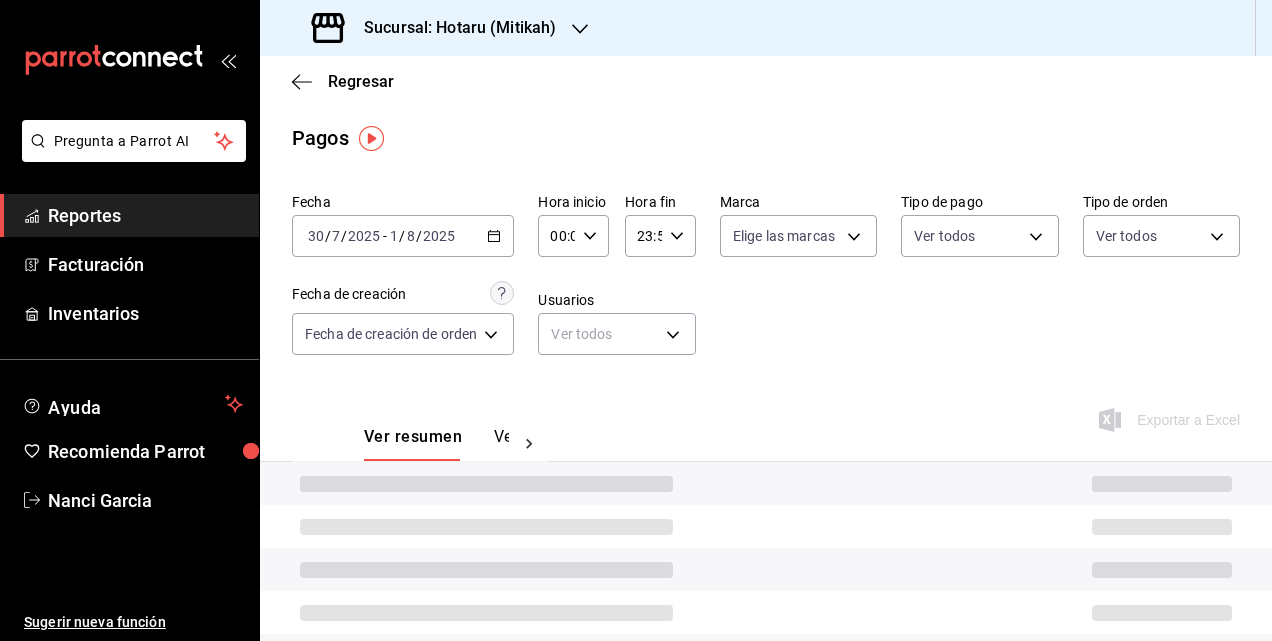click 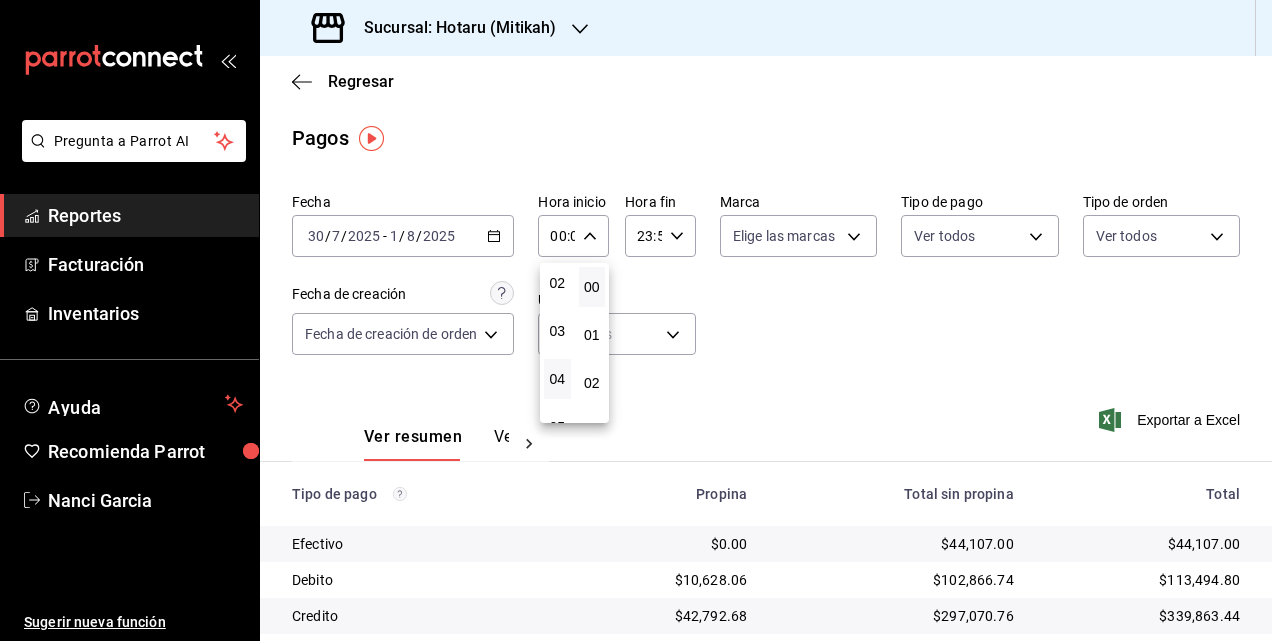 scroll, scrollTop: 200, scrollLeft: 0, axis: vertical 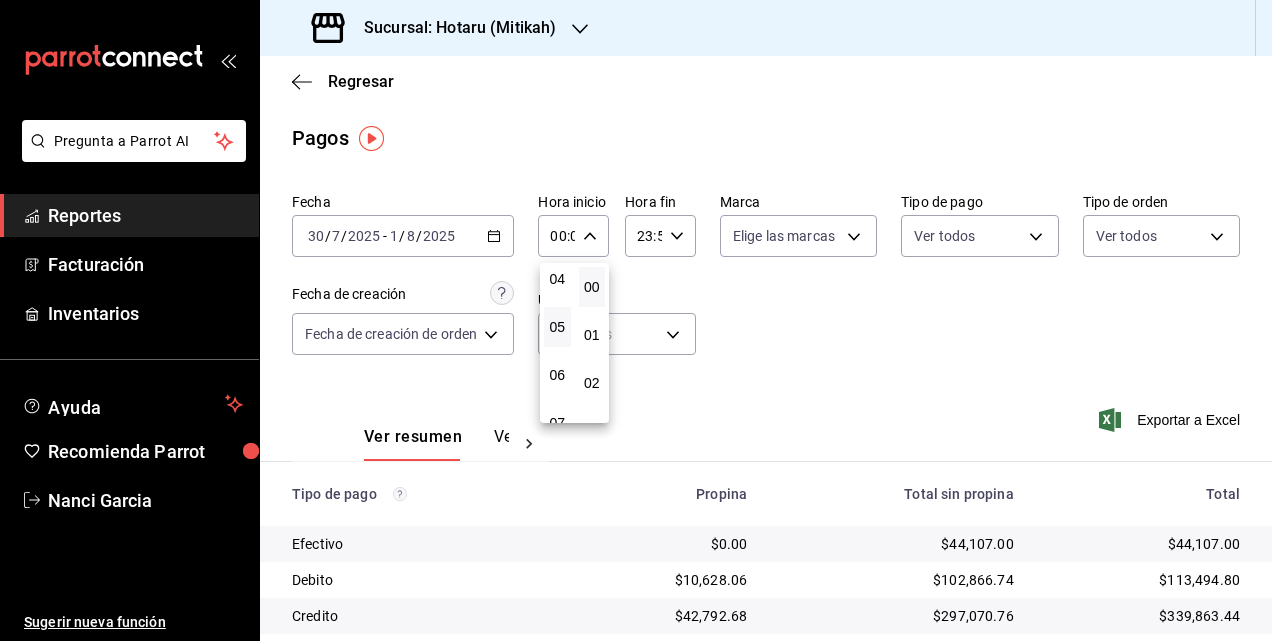 click on "05" at bounding box center (557, 327) 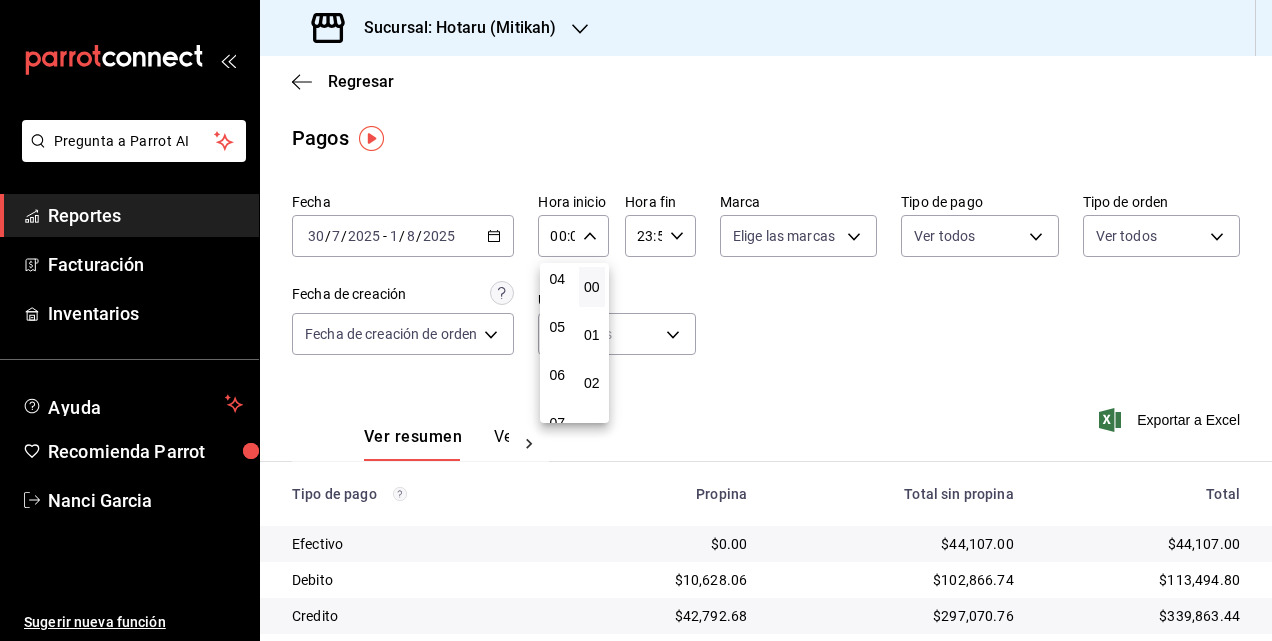 type on "05:00" 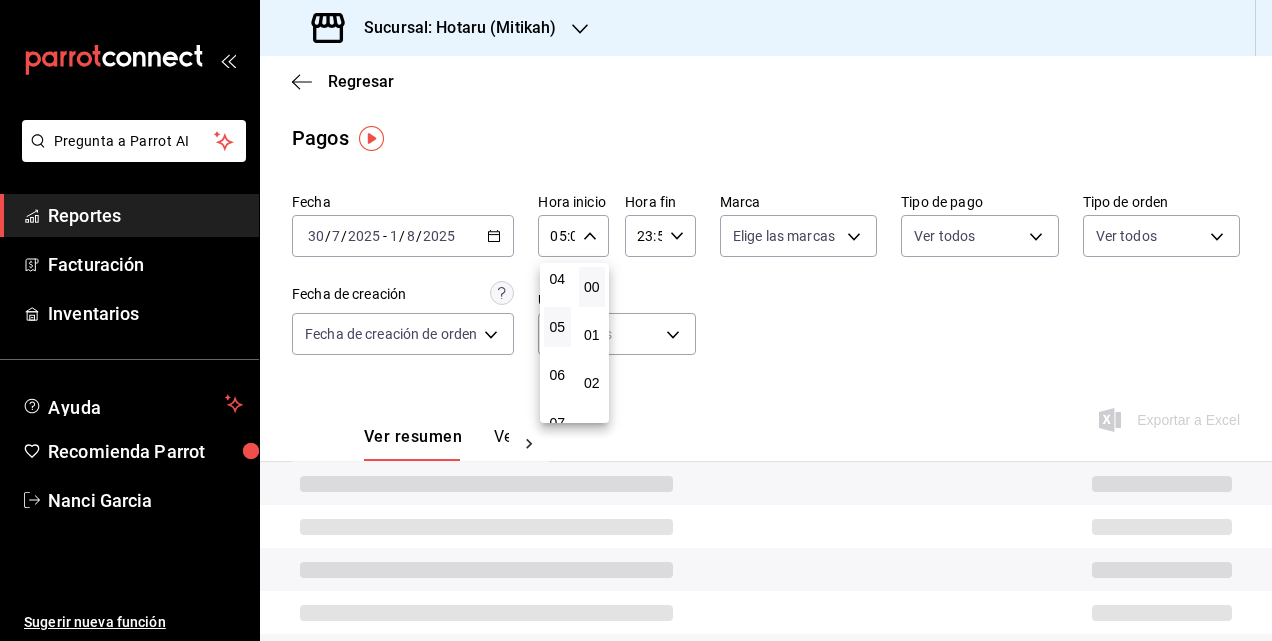 click at bounding box center (636, 320) 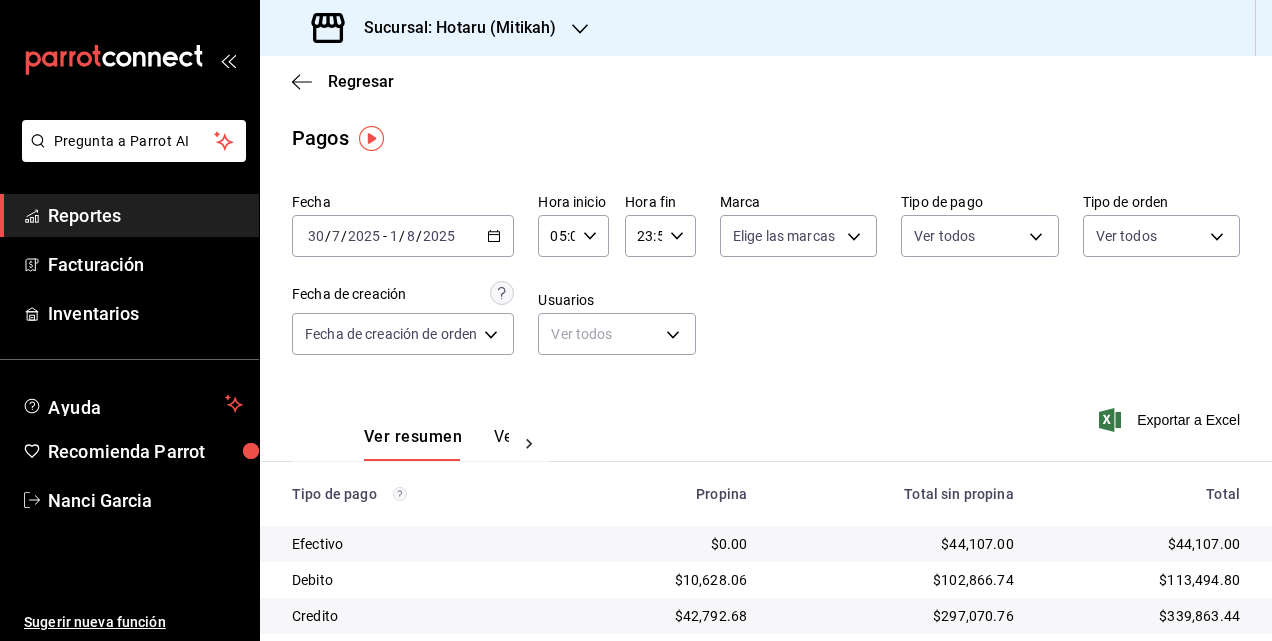 click on "23:59 Hora fin" at bounding box center (660, 236) 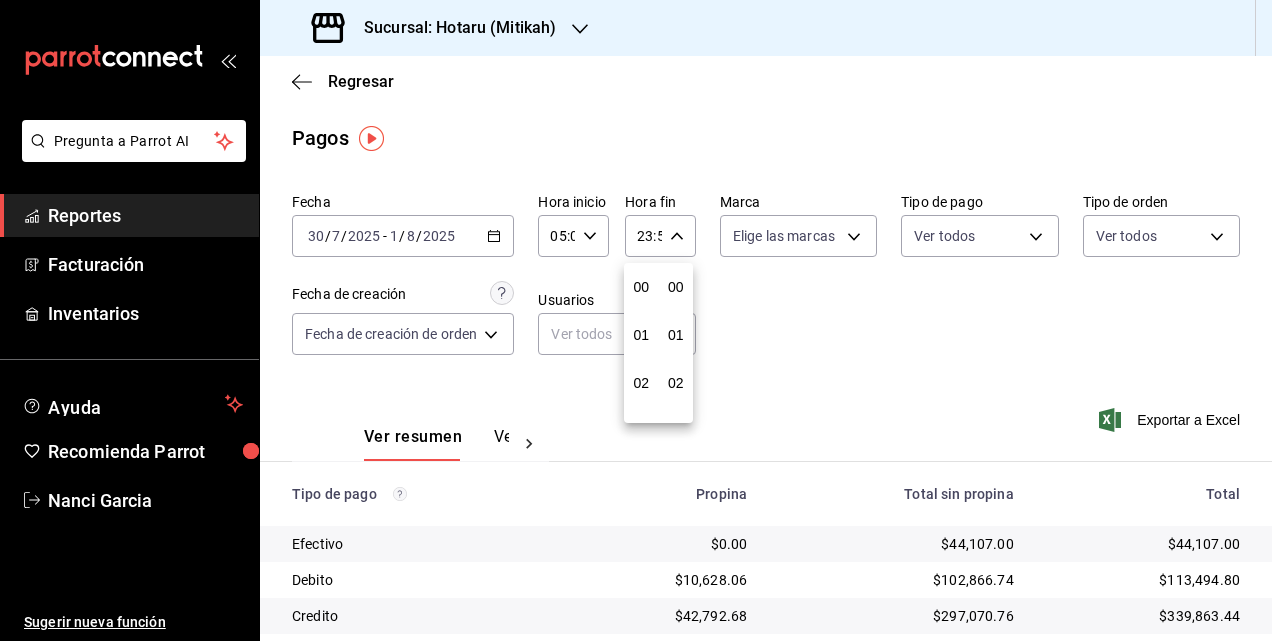 scroll, scrollTop: 992, scrollLeft: 0, axis: vertical 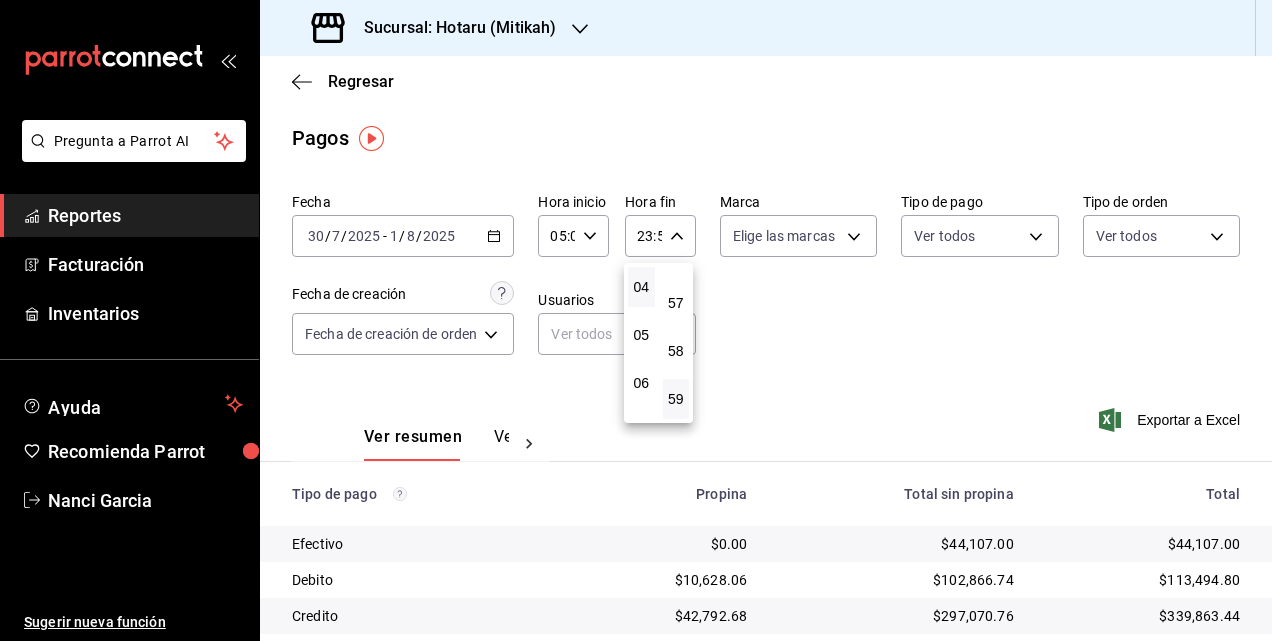click on "04" at bounding box center [641, 287] 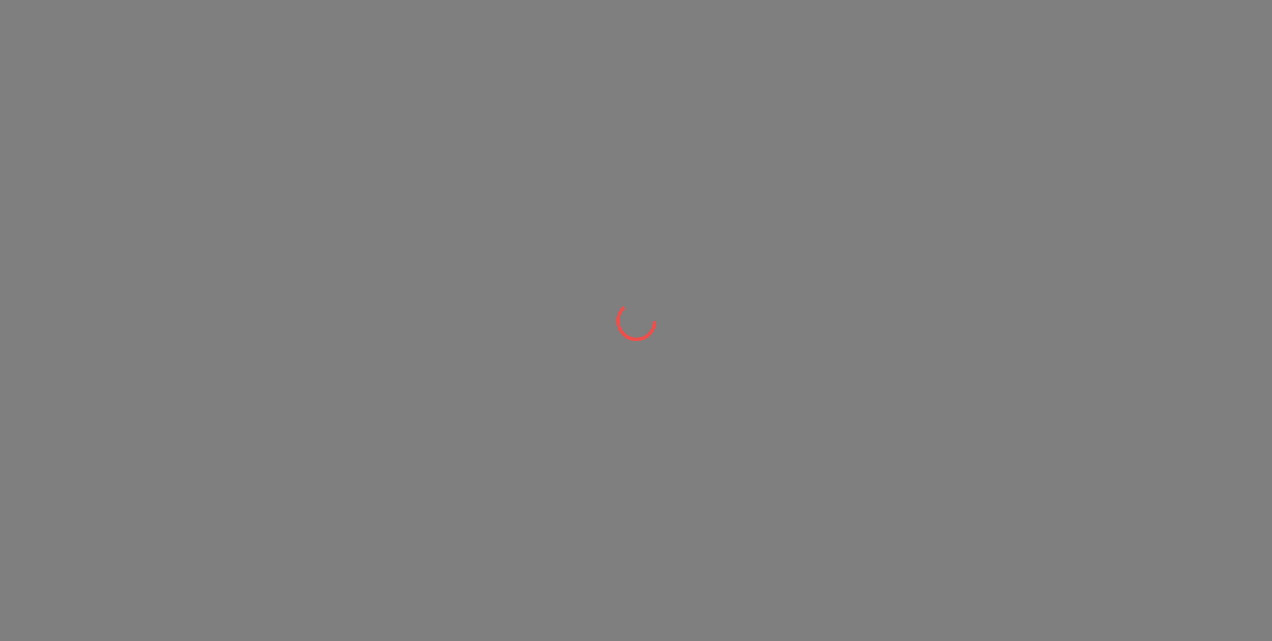 scroll, scrollTop: 0, scrollLeft: 0, axis: both 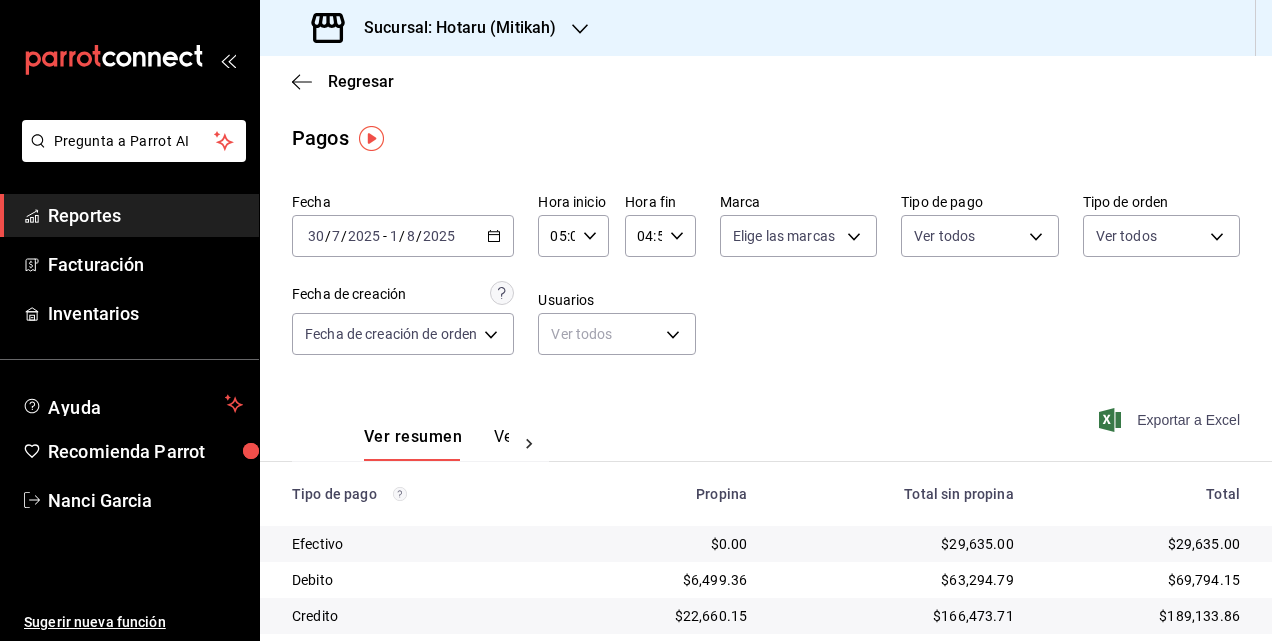 click on "Exportar a Excel" at bounding box center [1171, 420] 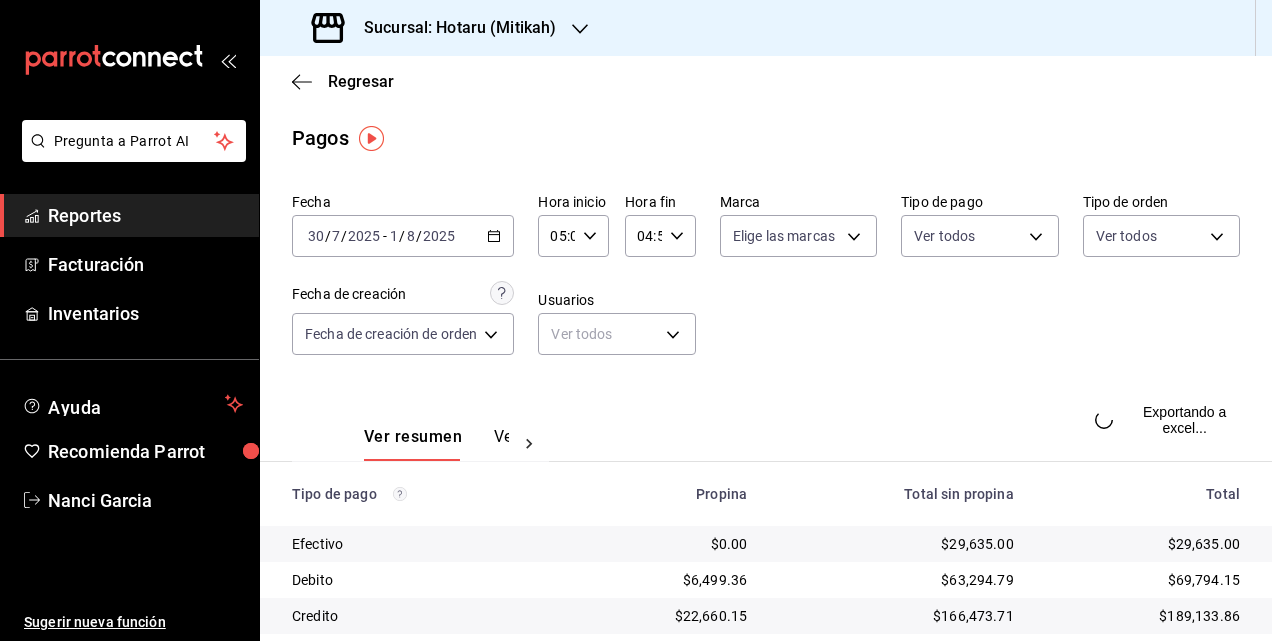 type 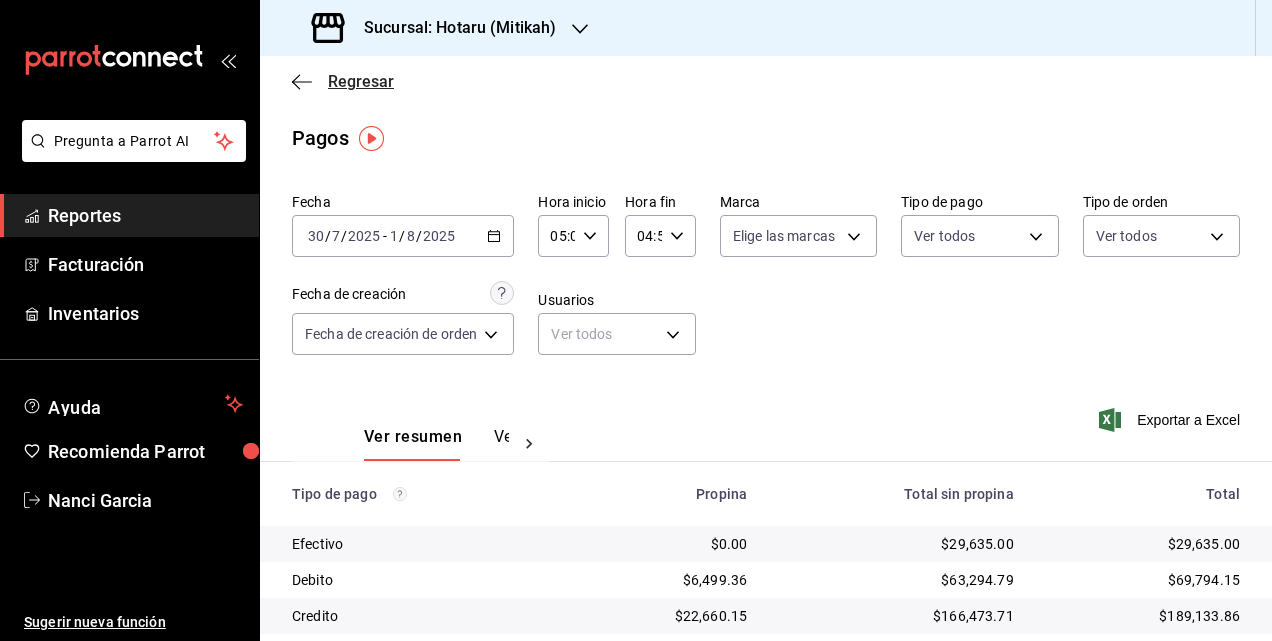 click 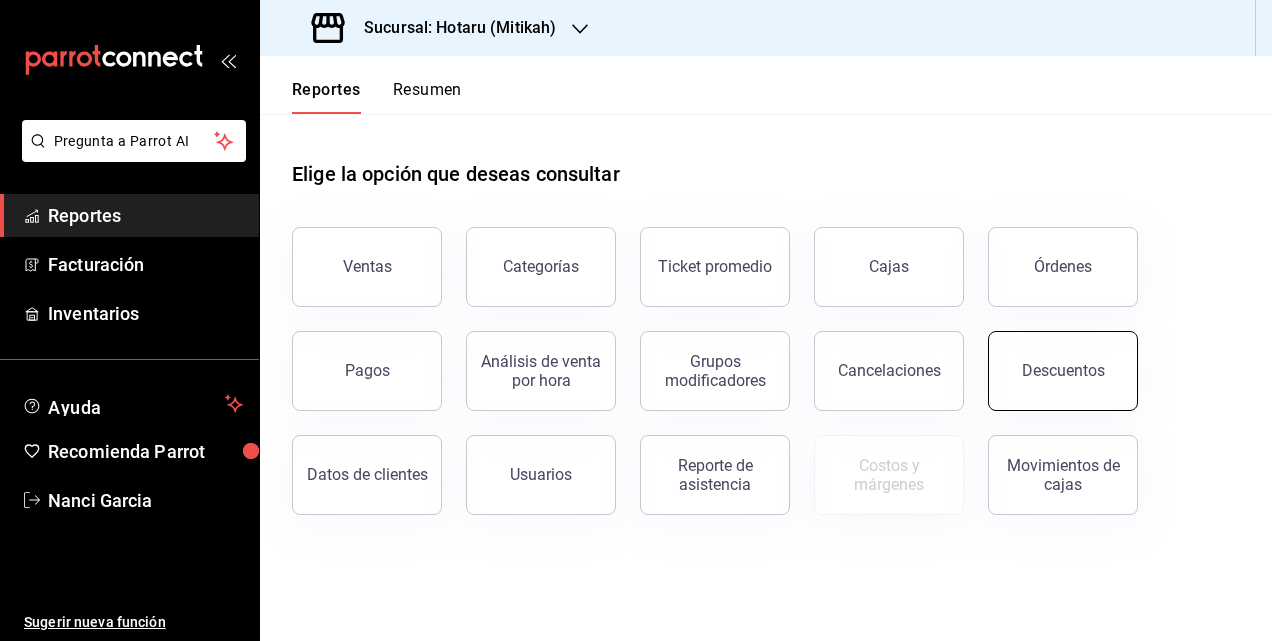 click on "Descuentos" at bounding box center [1063, 371] 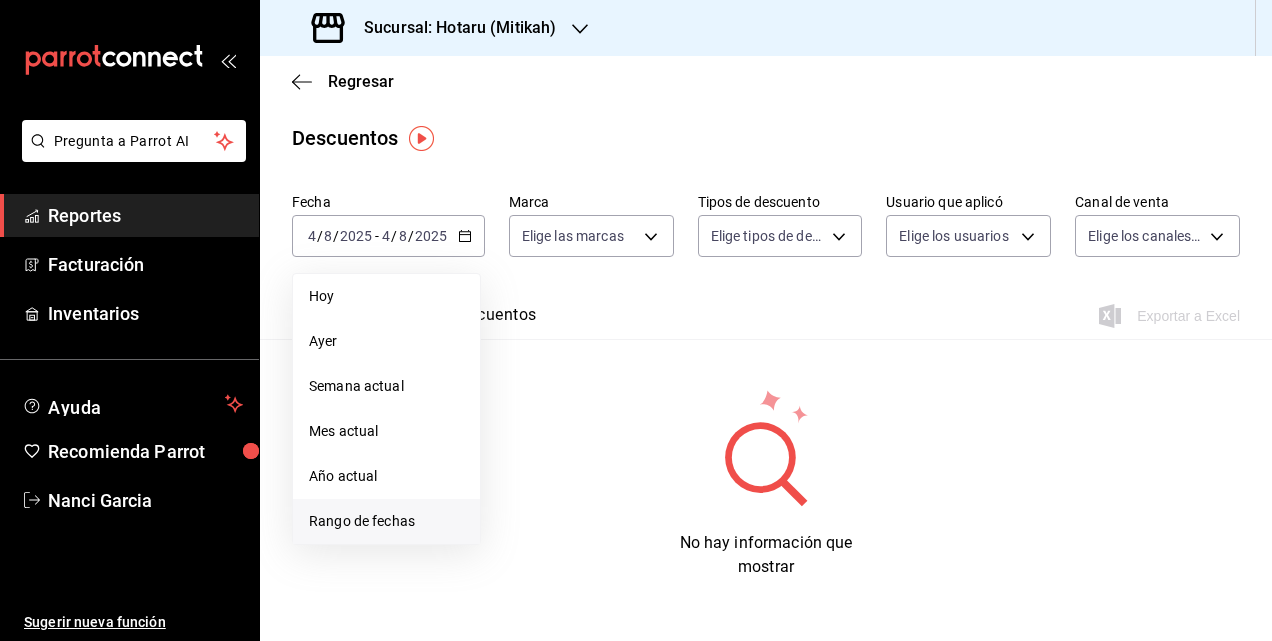 click on "Rango de fechas" at bounding box center (386, 521) 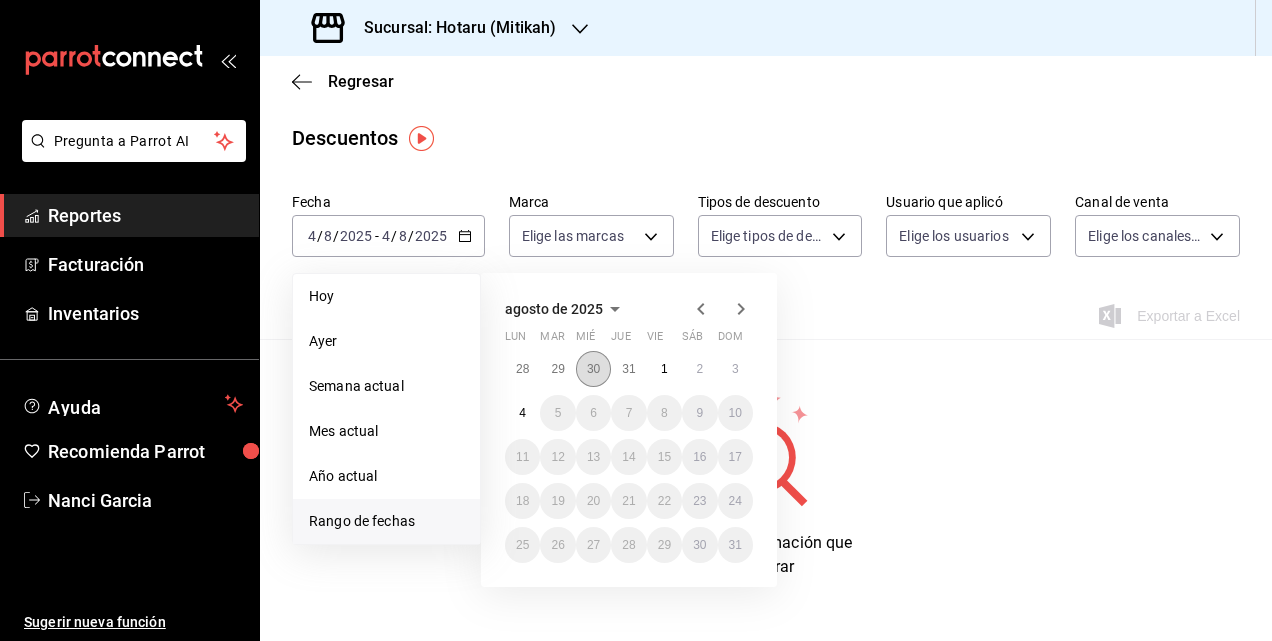 click on "30" at bounding box center (593, 369) 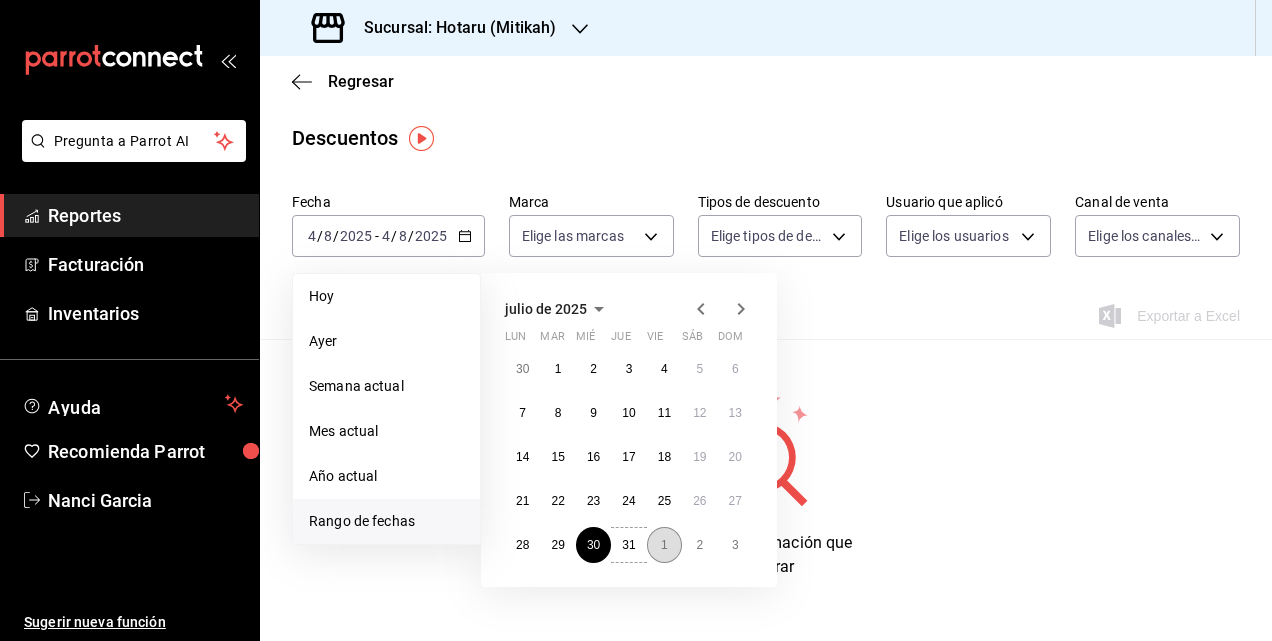 click on "1" at bounding box center (664, 545) 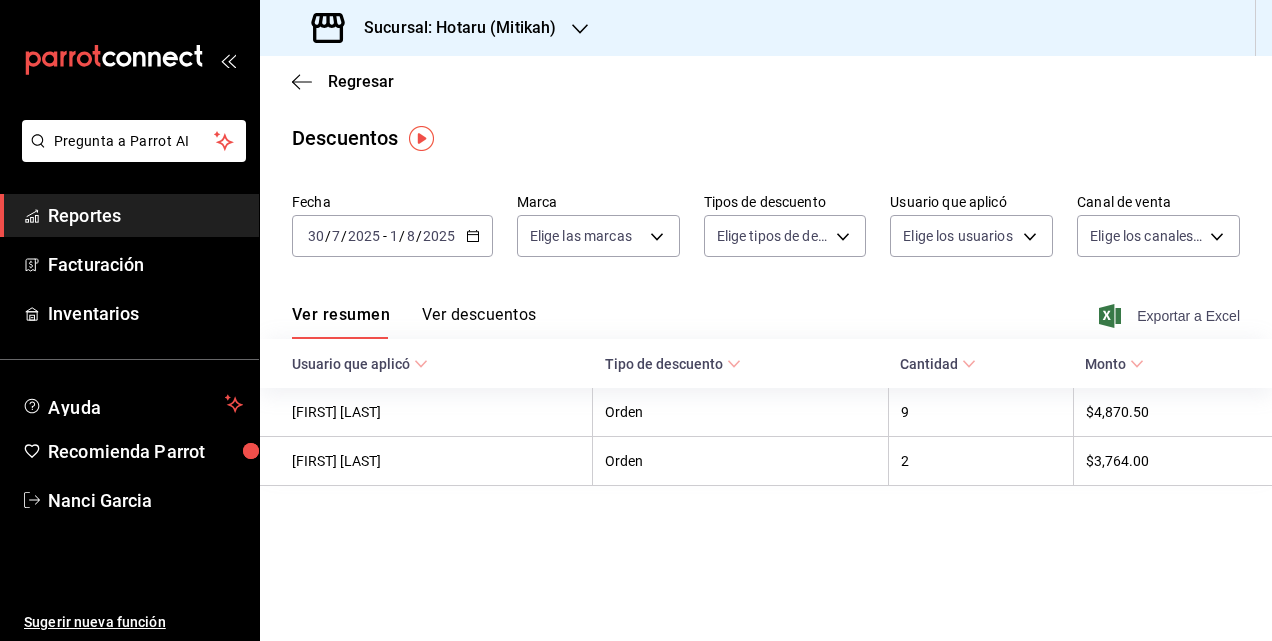 click on "Exportar a Excel" at bounding box center (1171, 316) 